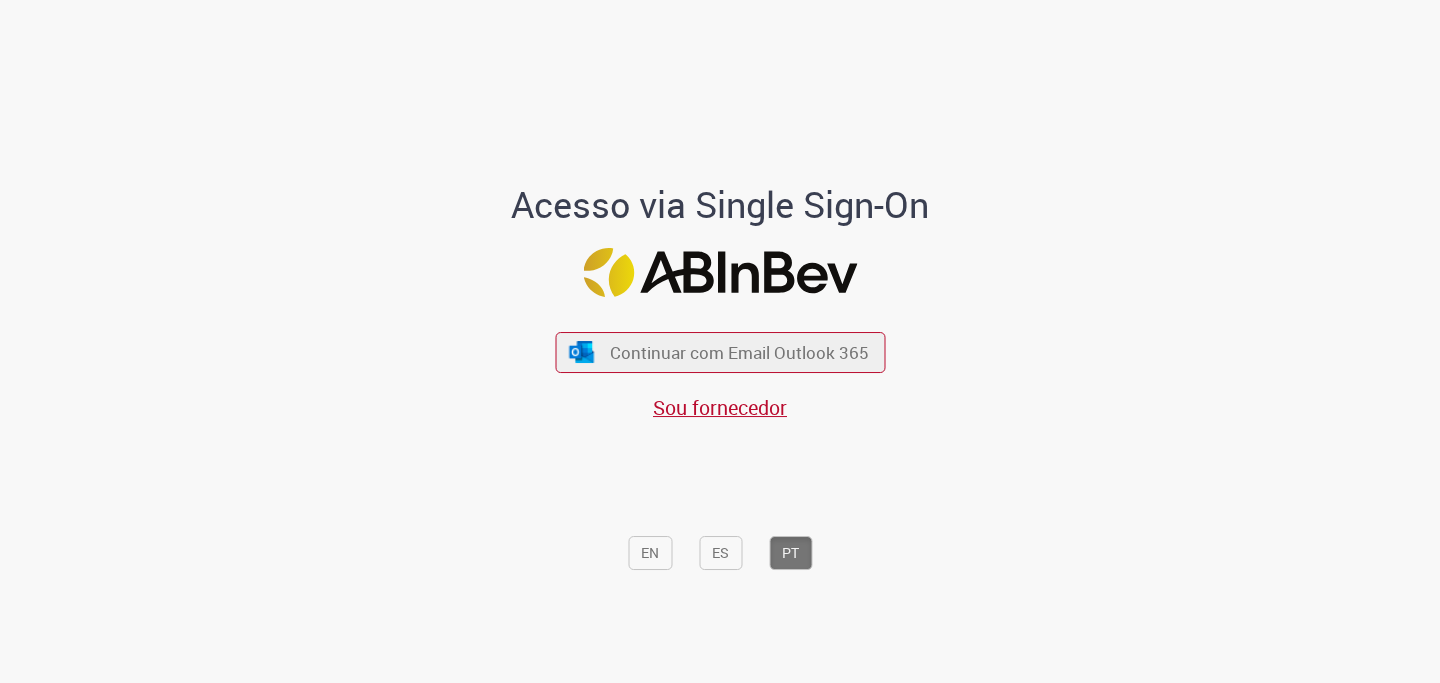 scroll, scrollTop: 0, scrollLeft: 0, axis: both 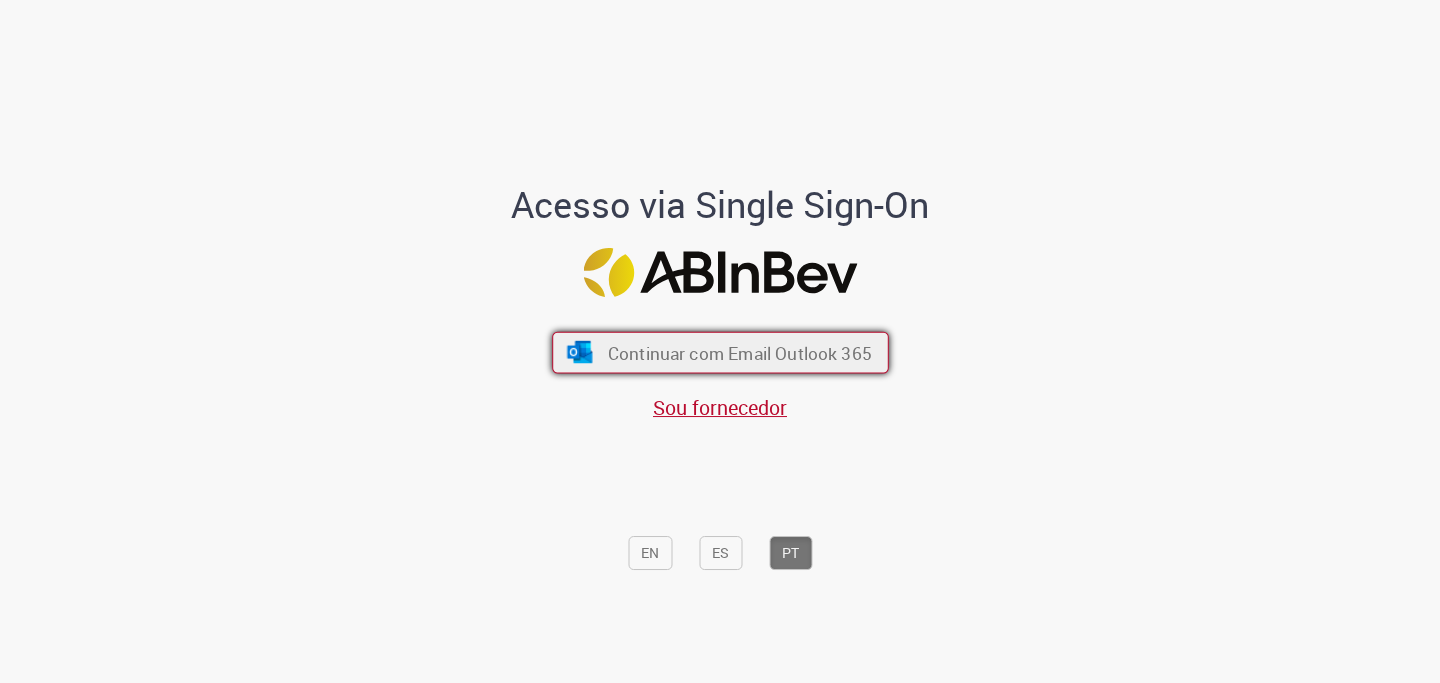 click on "Continuar com Email Outlook 365" at bounding box center (720, 352) 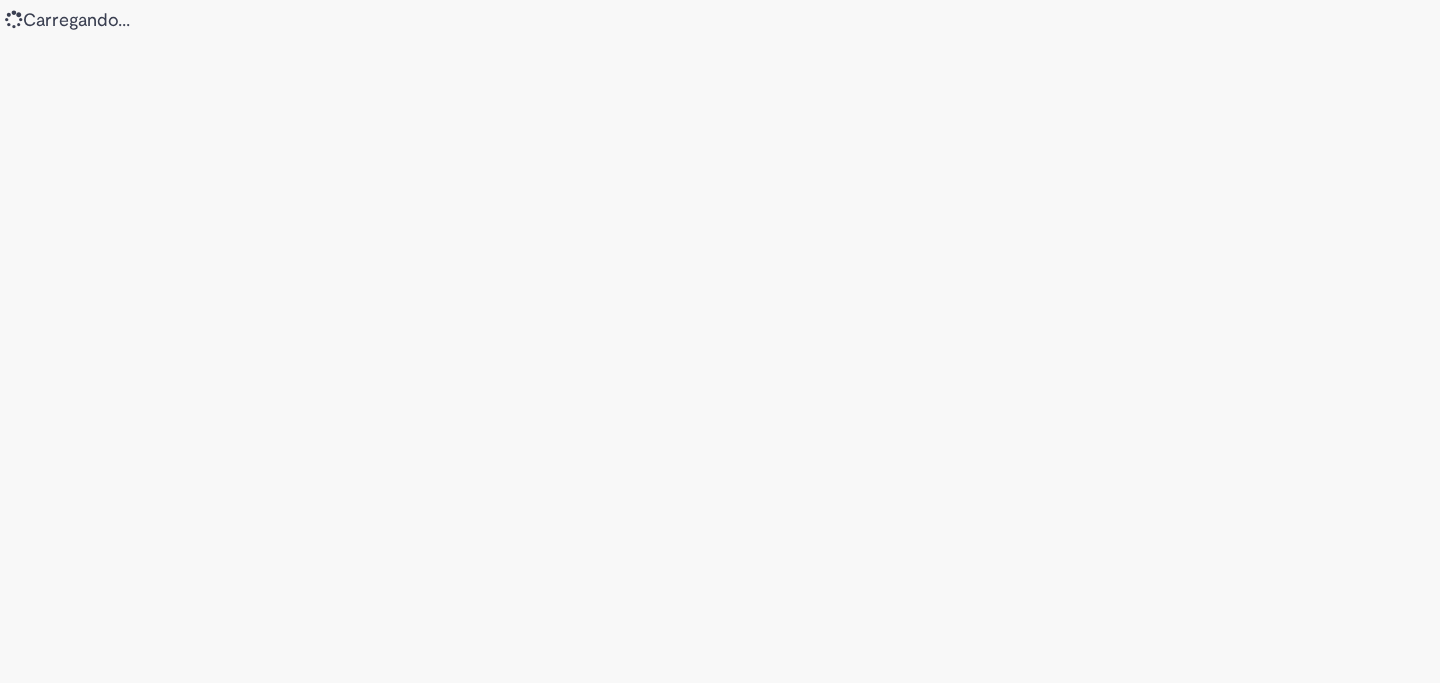 scroll, scrollTop: 0, scrollLeft: 0, axis: both 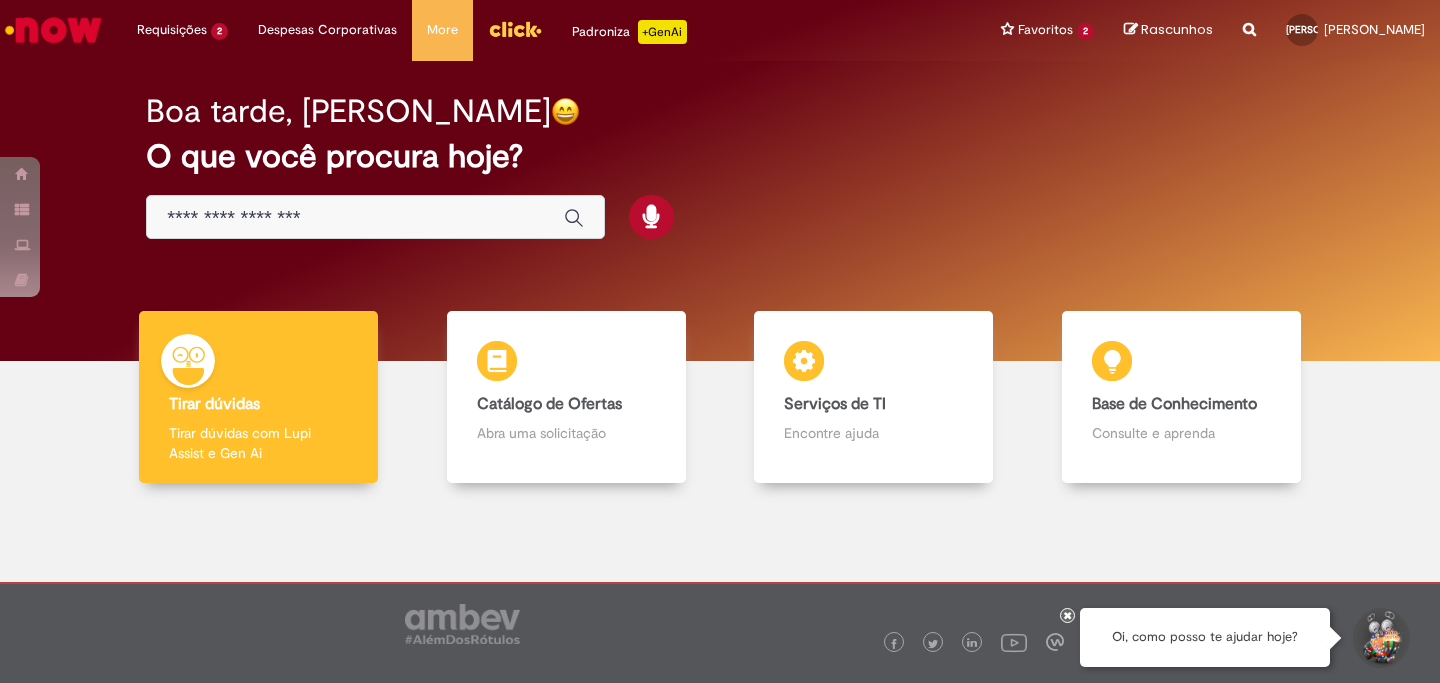 click at bounding box center (355, 218) 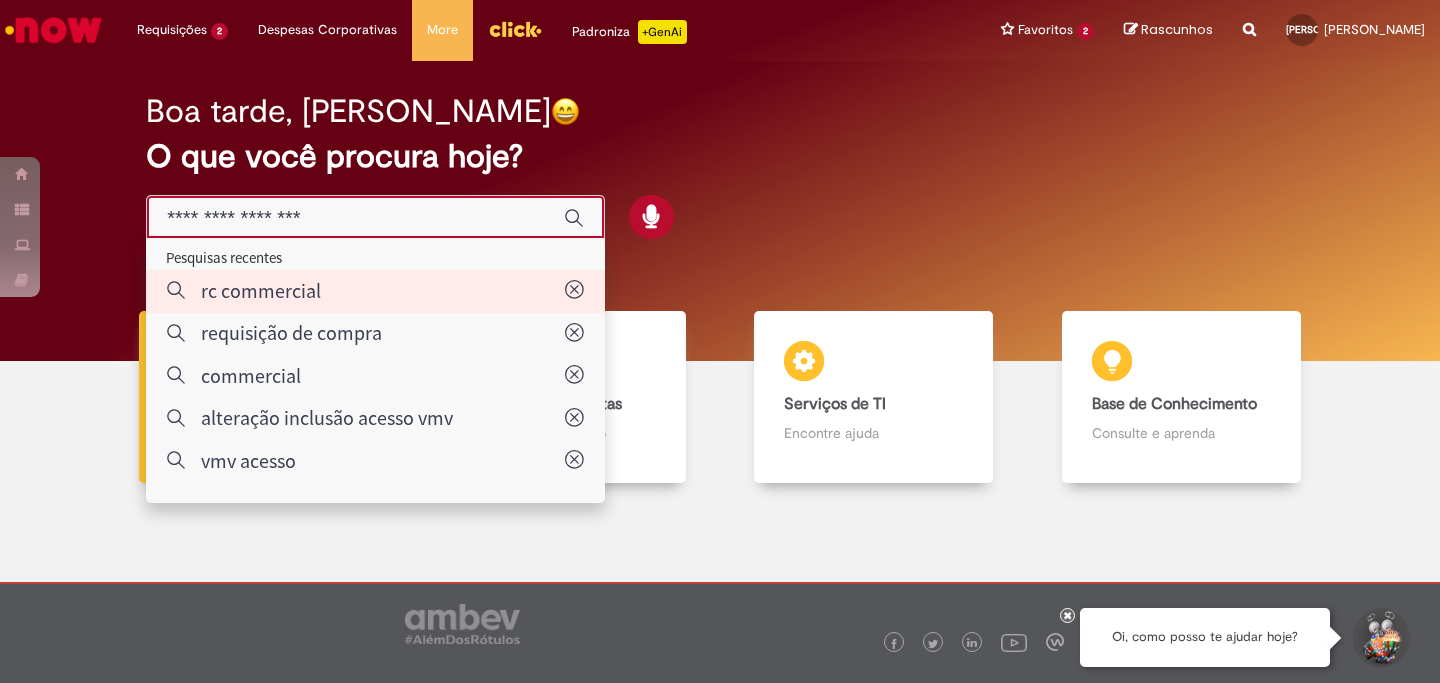 click on "rc commercial" at bounding box center [370, 290] 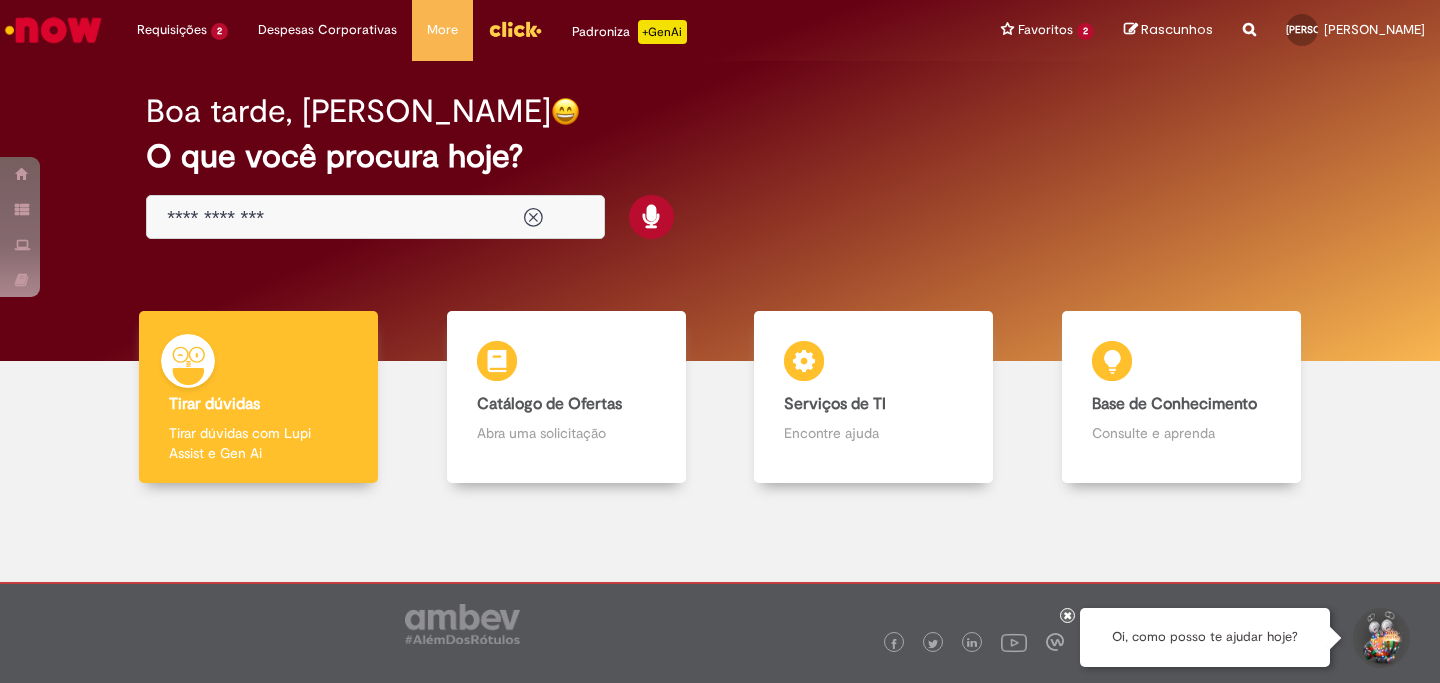 type on "**********" 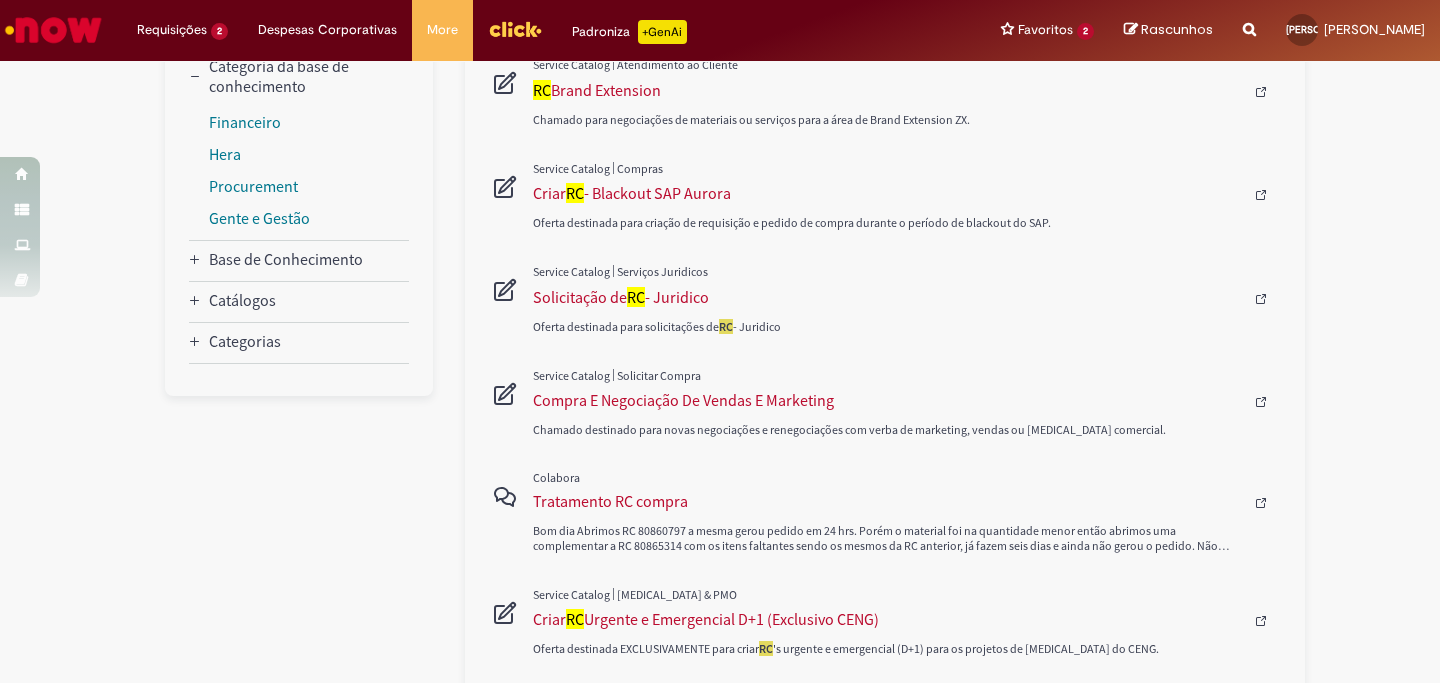 scroll, scrollTop: 331, scrollLeft: 0, axis: vertical 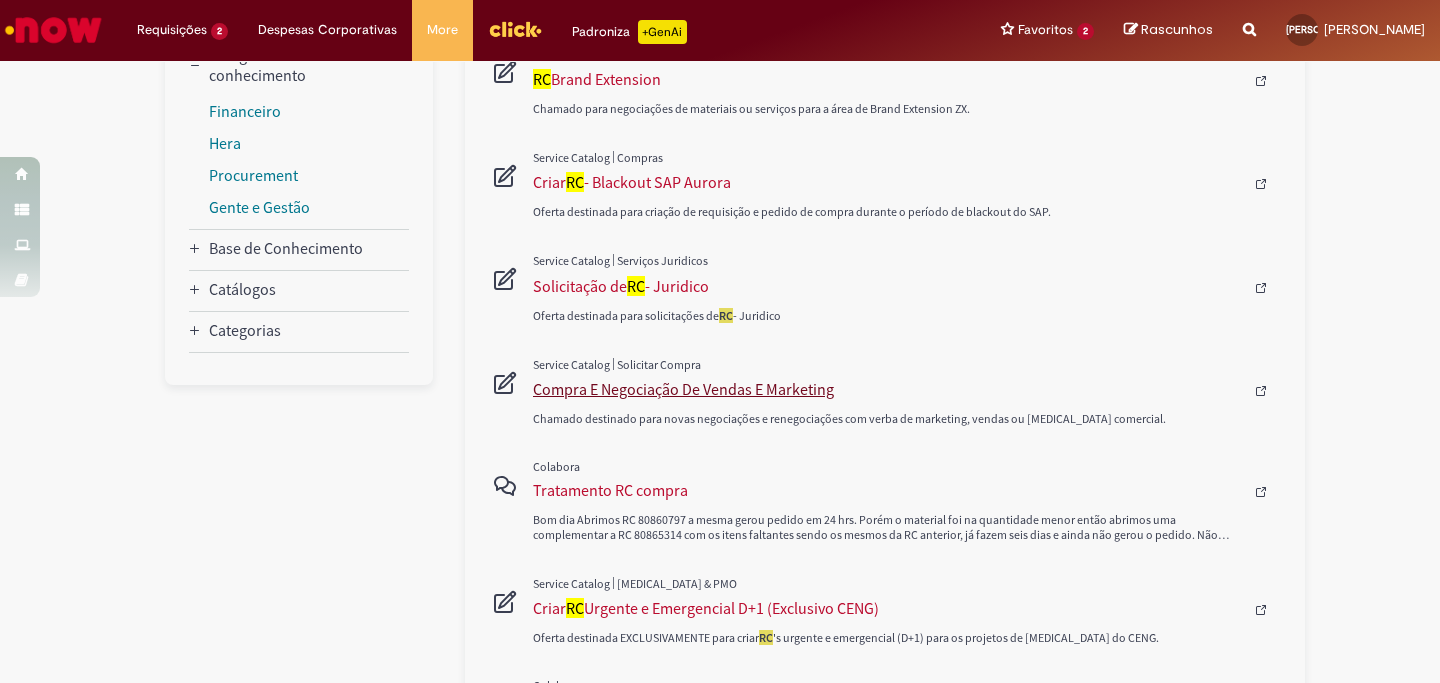 click on "Compra E Negociação De Vendas E Marketing" at bounding box center [888, 389] 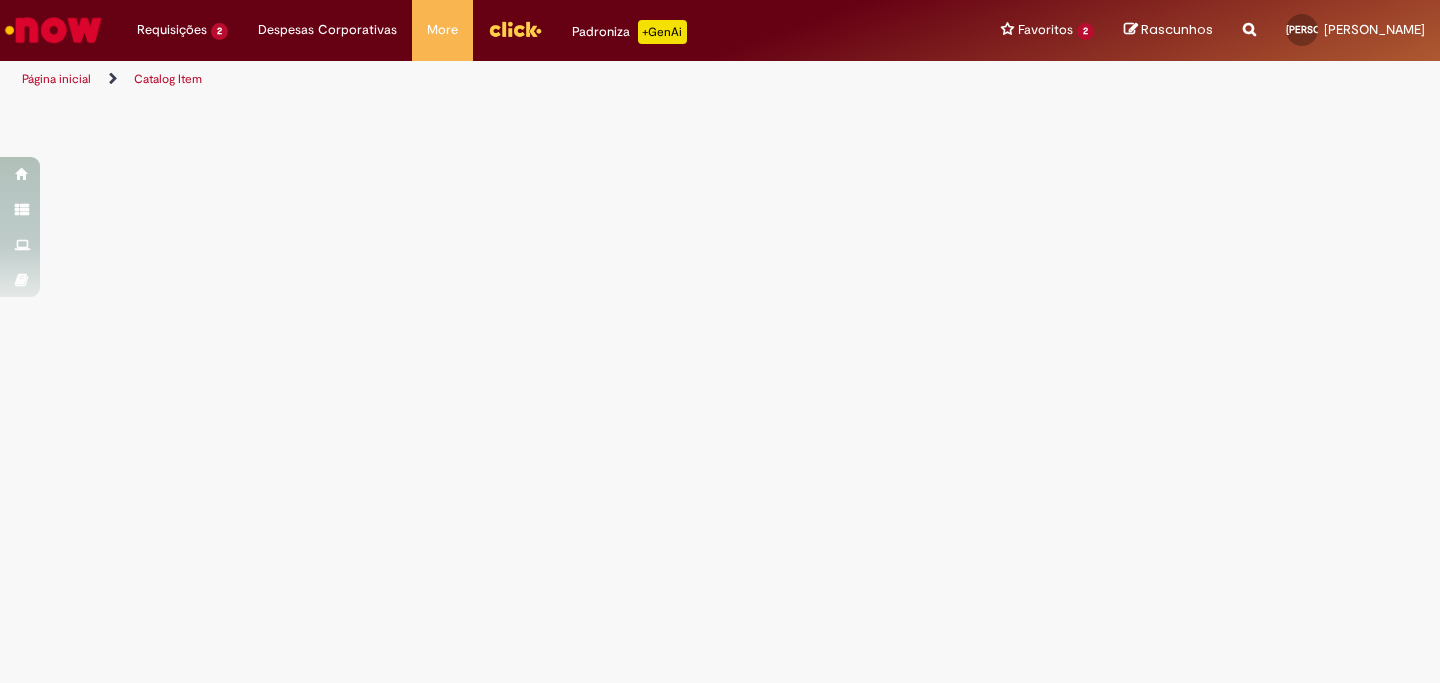 scroll, scrollTop: 0, scrollLeft: 0, axis: both 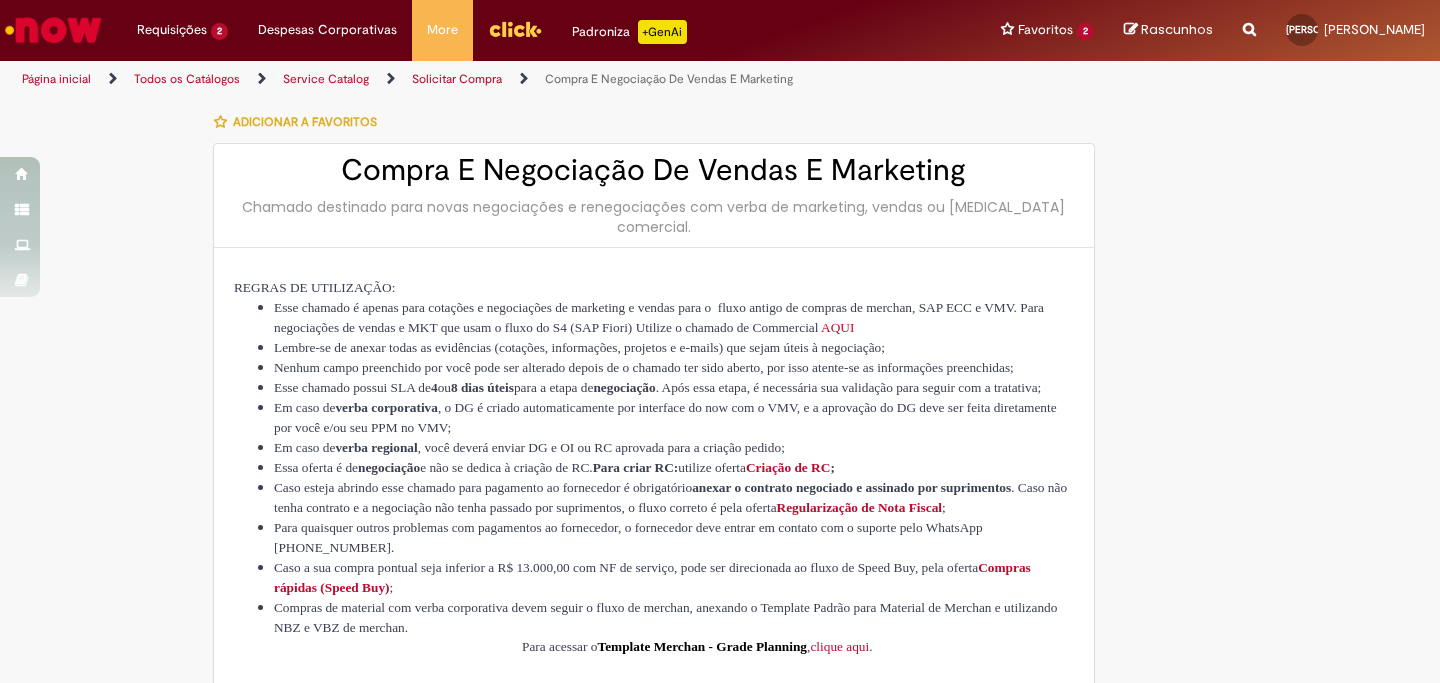type on "********" 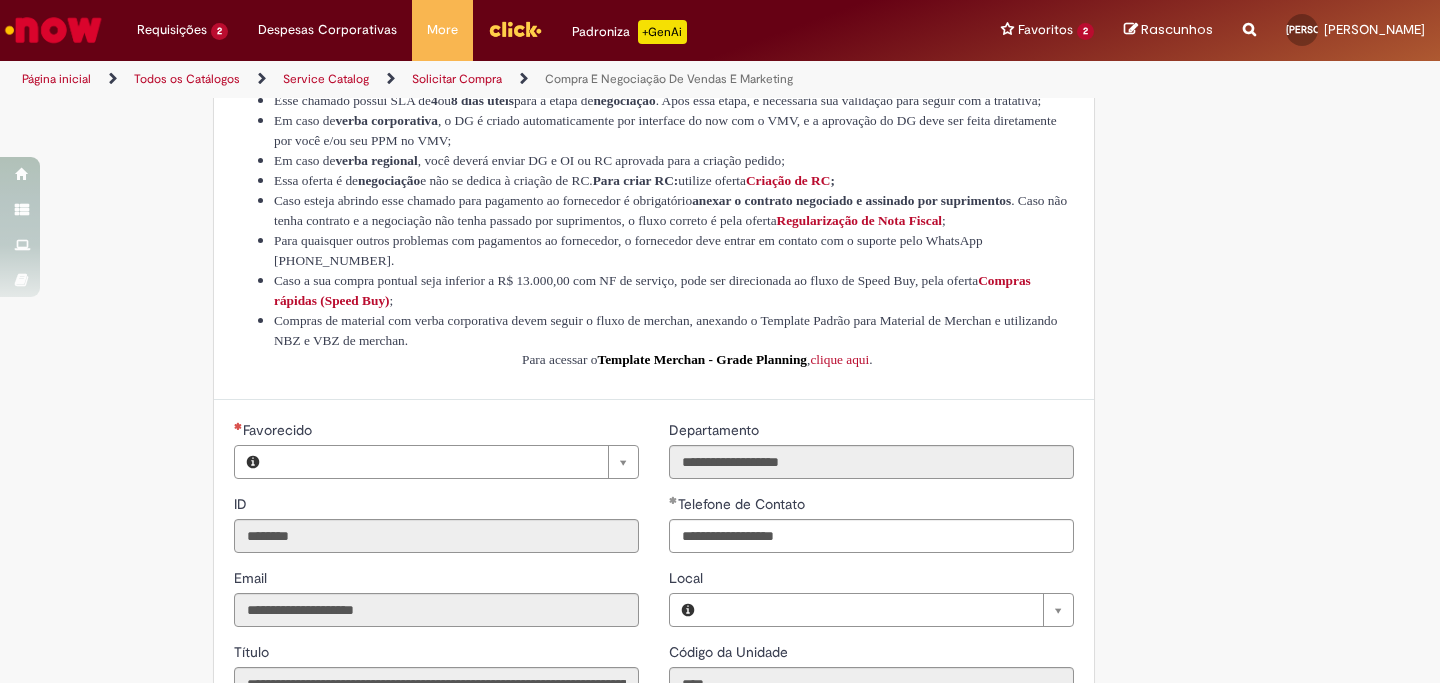 type on "**********" 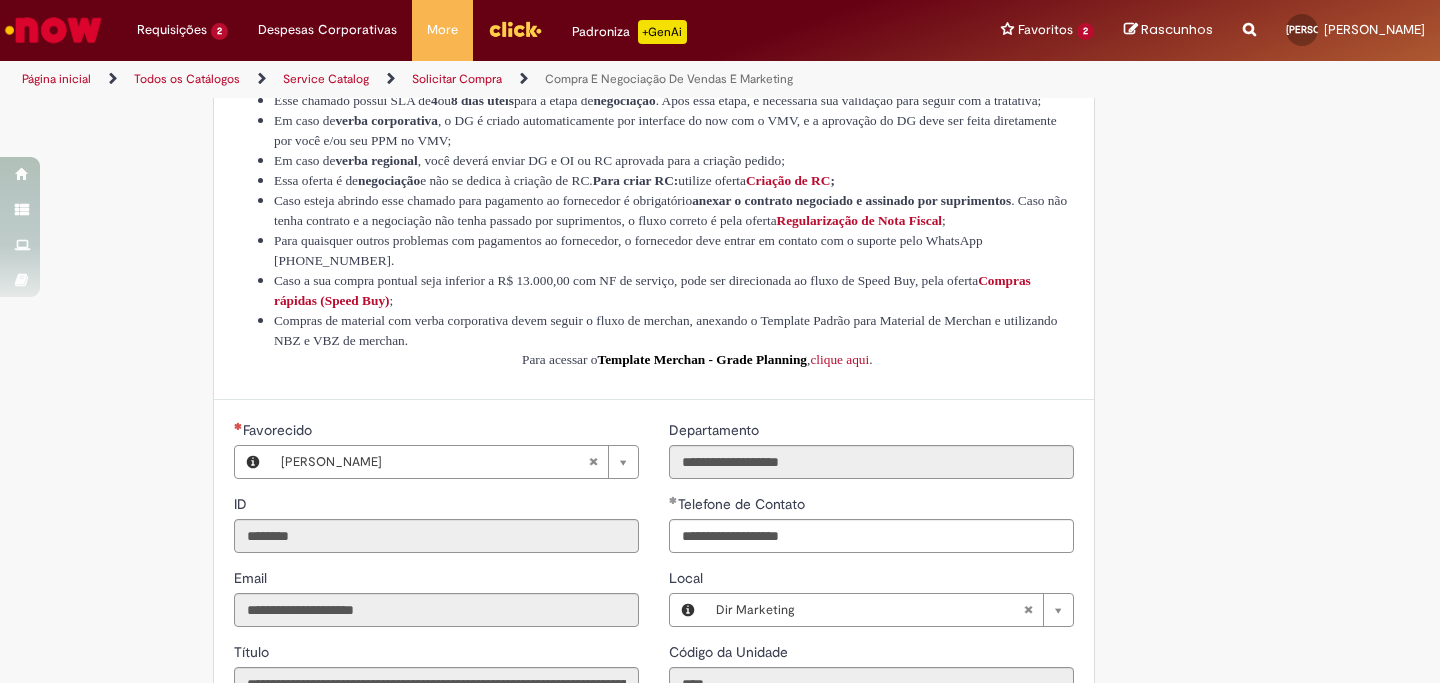 type on "**********" 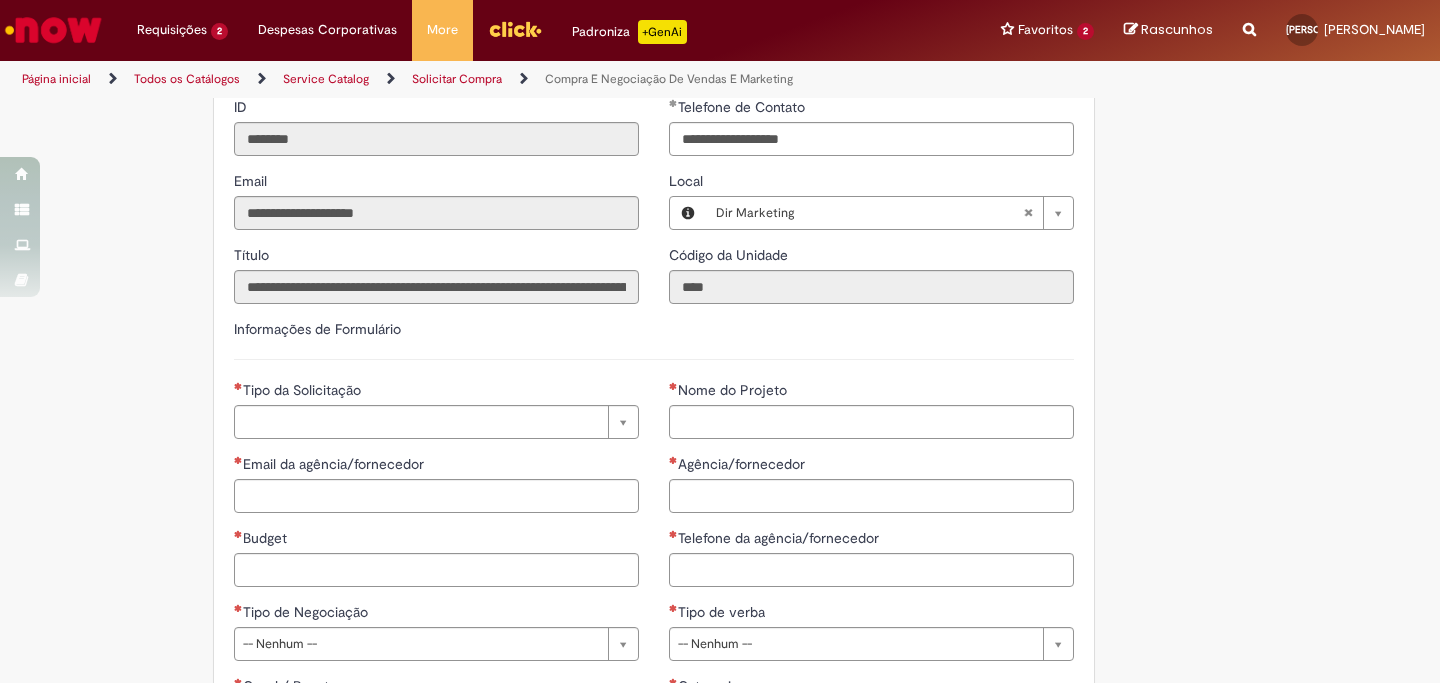 scroll, scrollTop: 688, scrollLeft: 0, axis: vertical 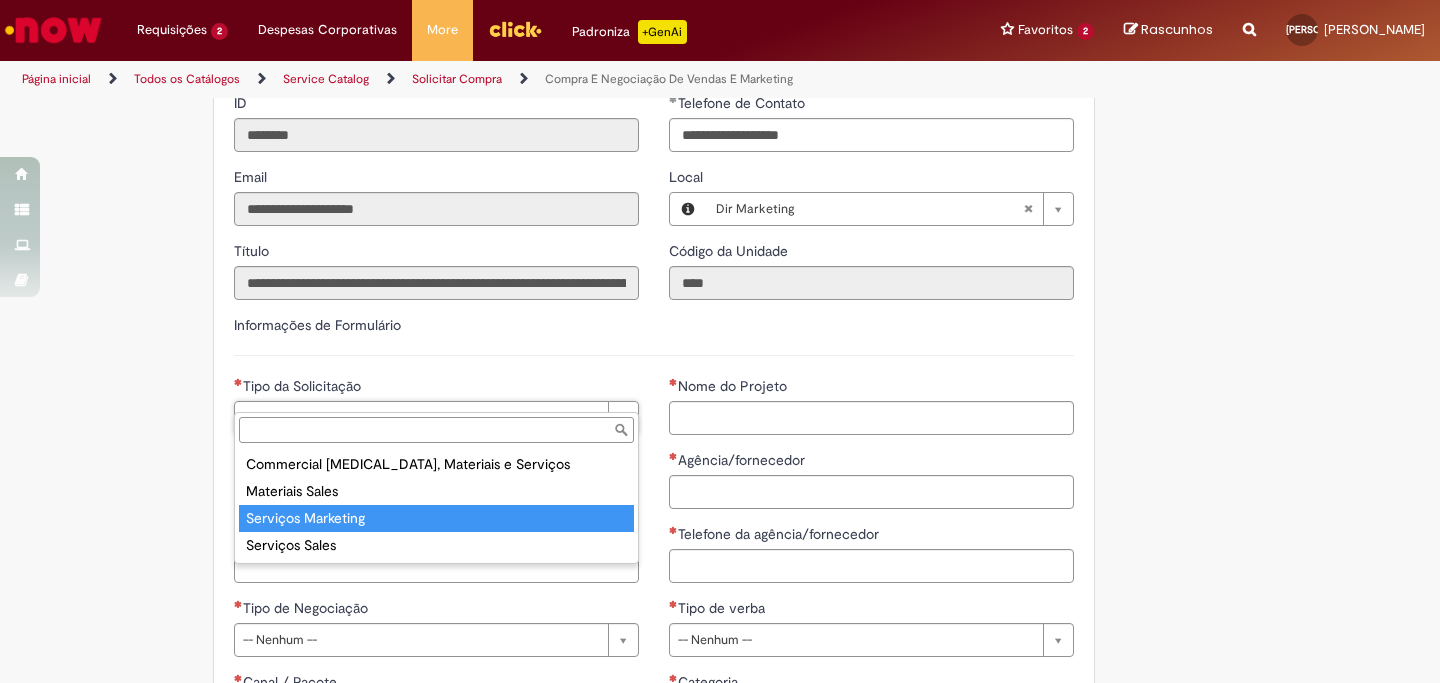 type on "**********" 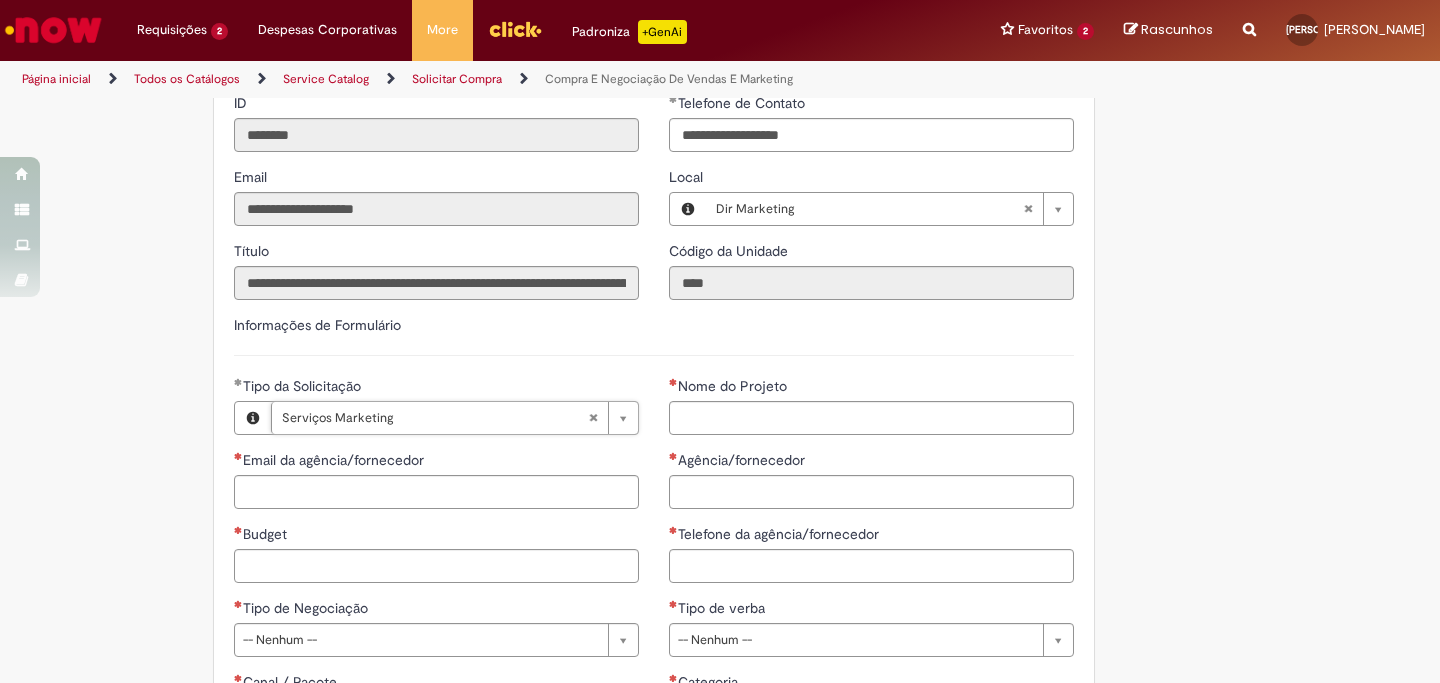 click on "Nome do Projeto" at bounding box center [871, 388] 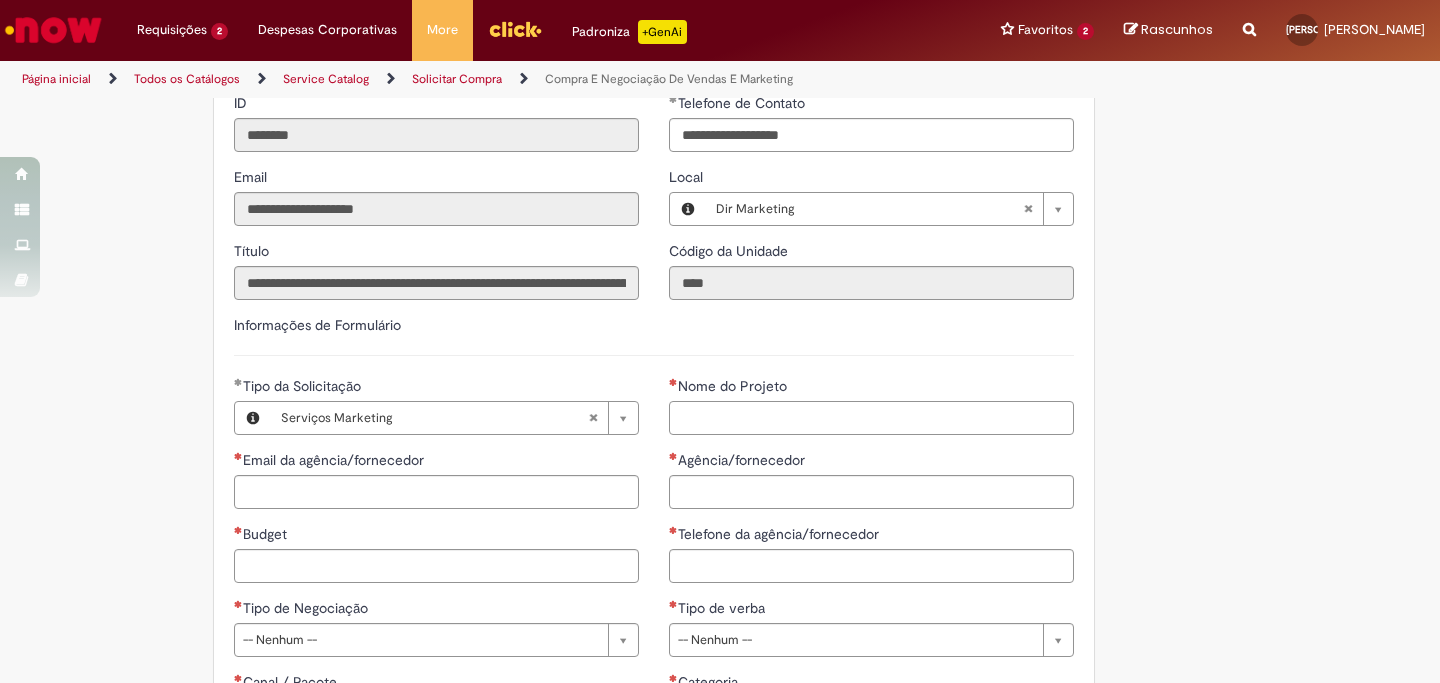 click on "Nome do Projeto" at bounding box center [871, 418] 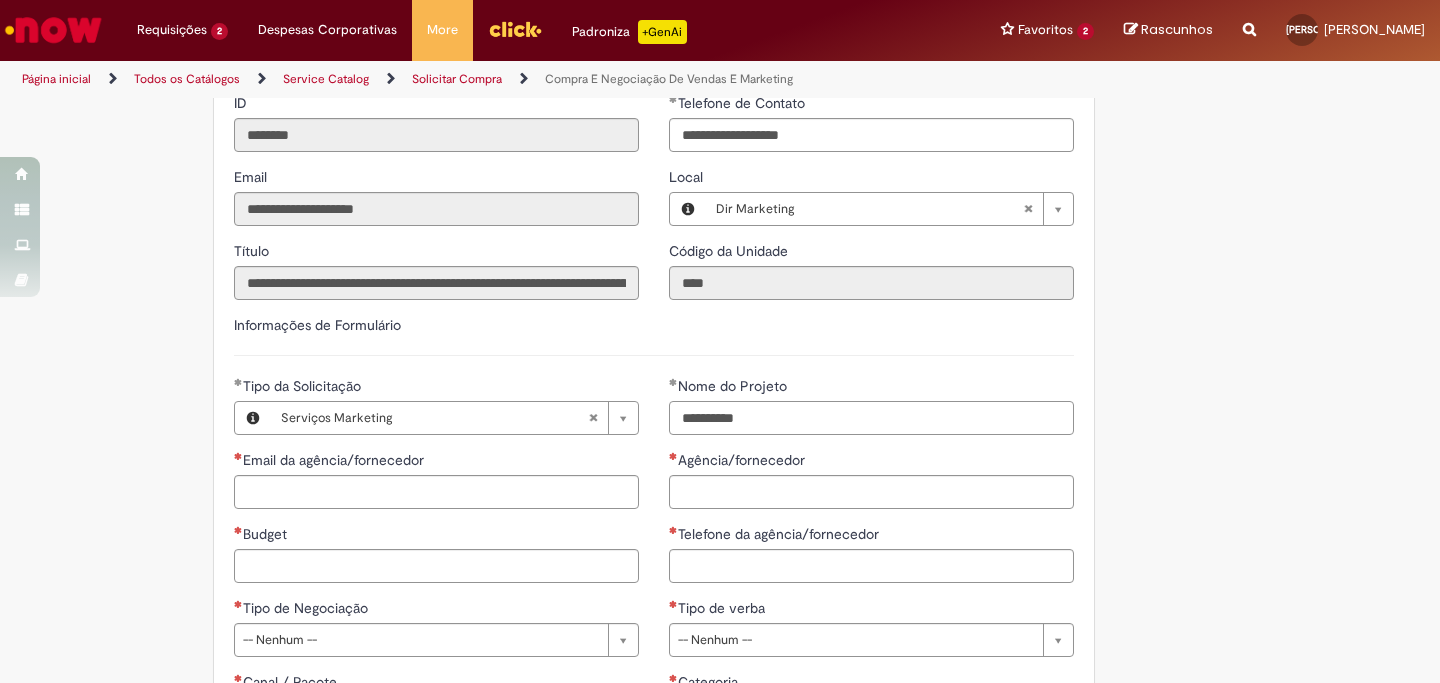 type on "**********" 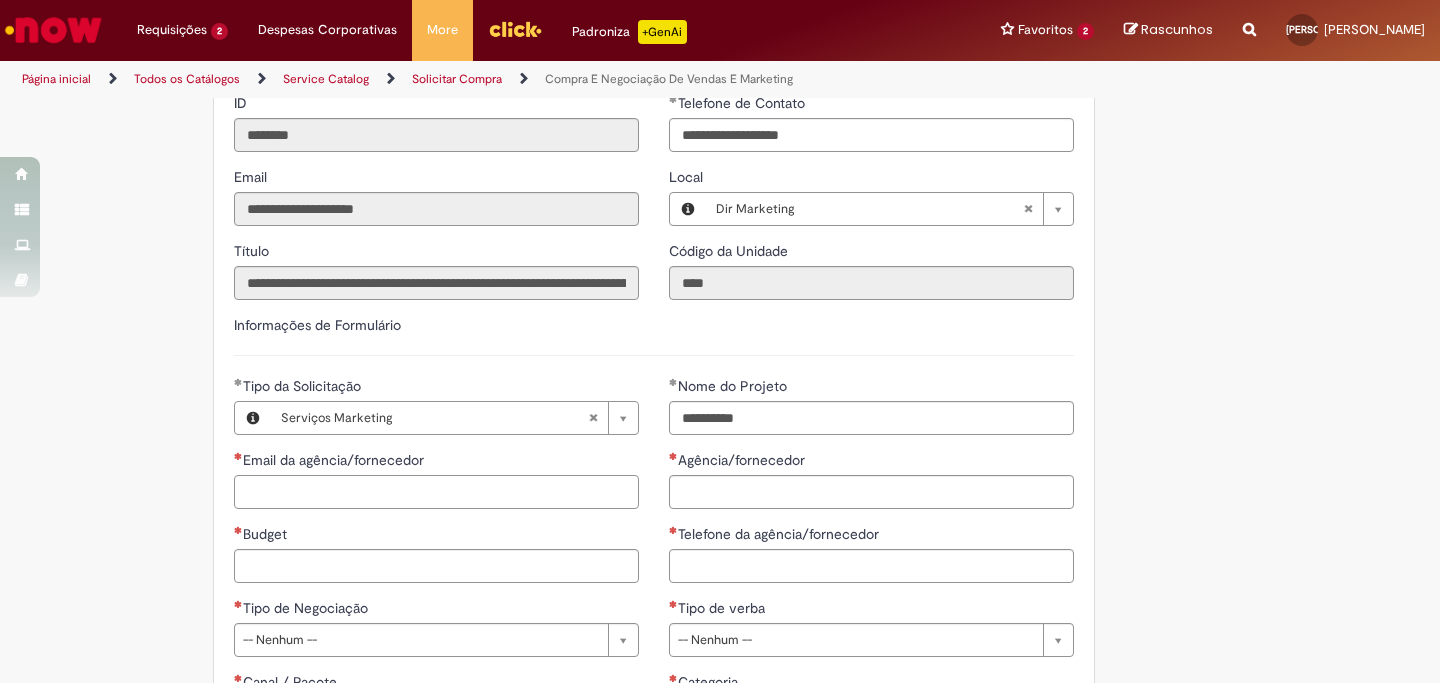 click on "Email da agência/fornecedor" at bounding box center [436, 492] 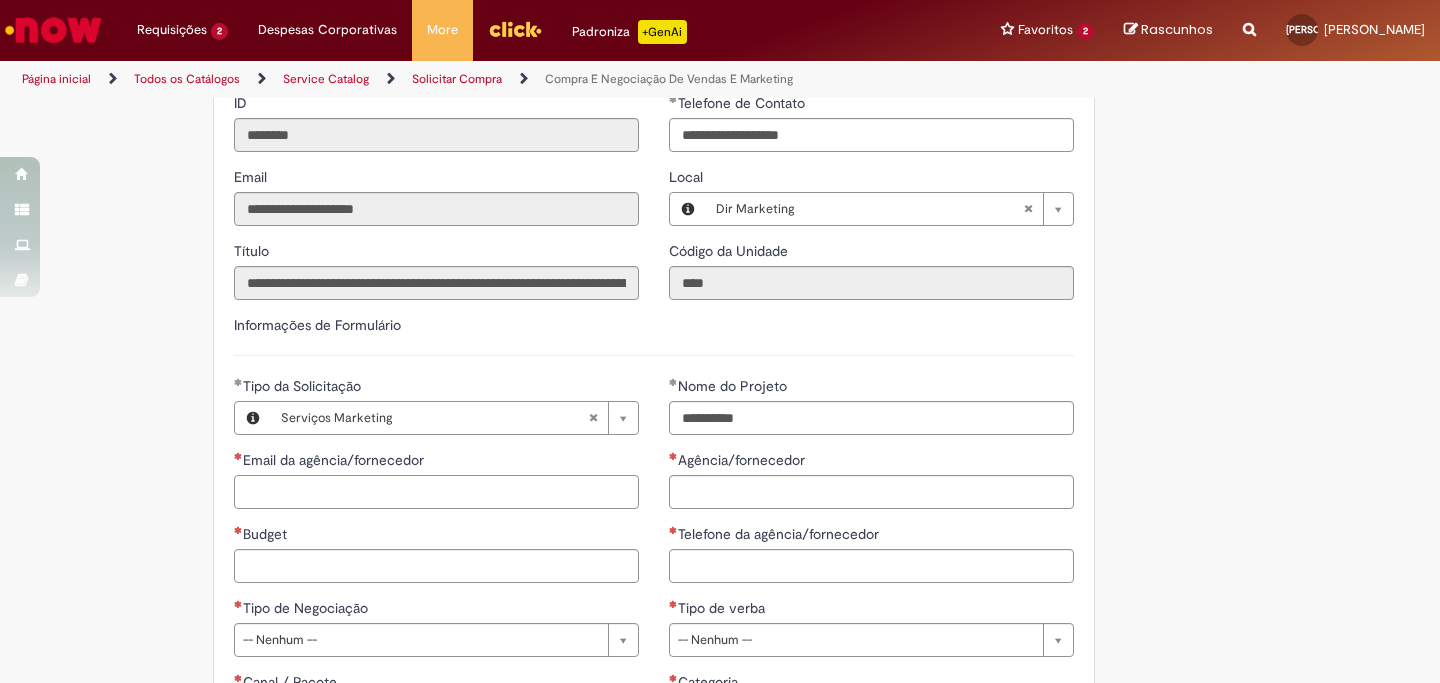 paste on "**********" 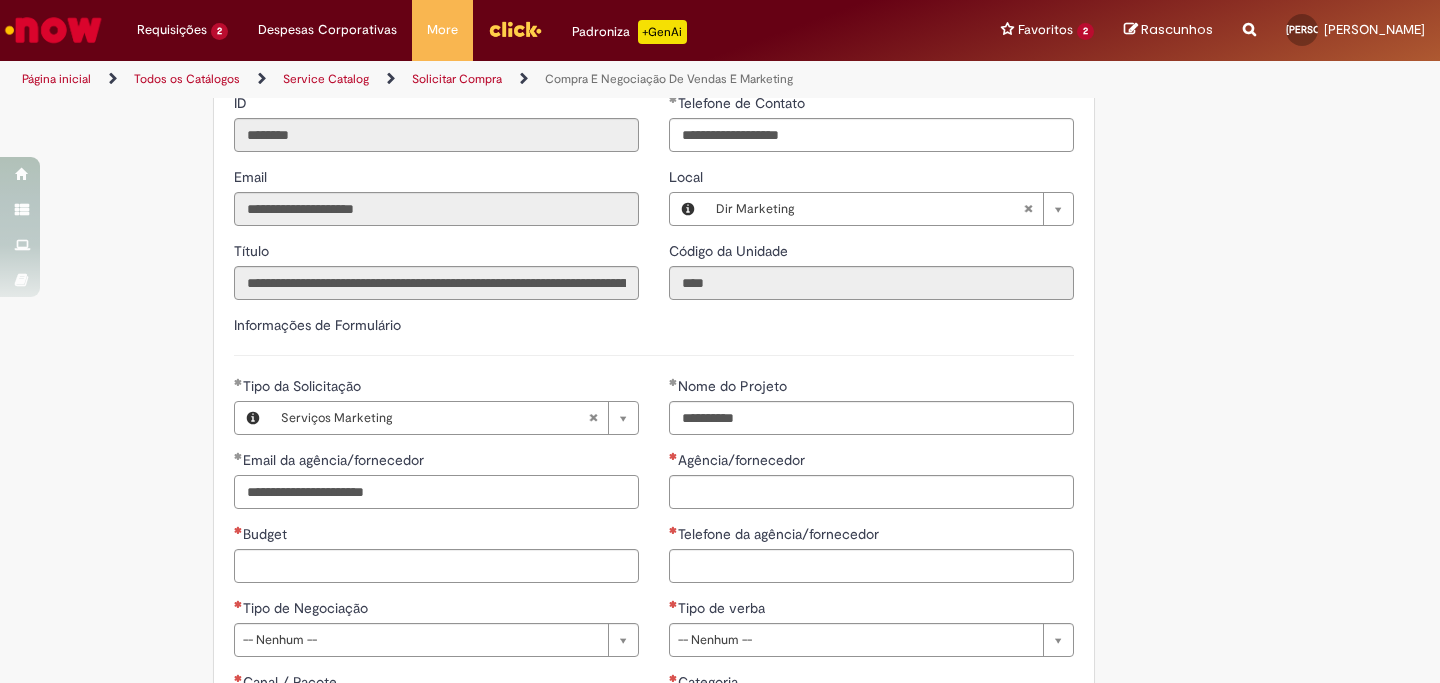 type on "**********" 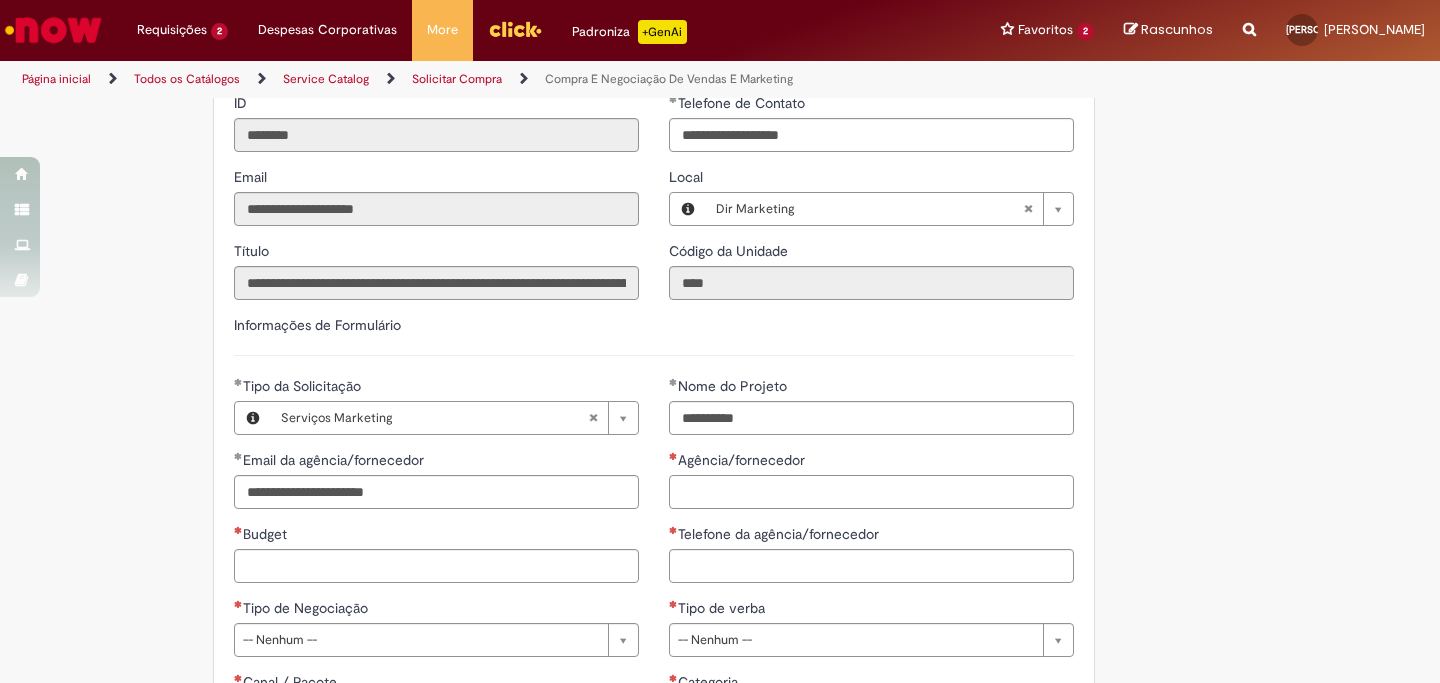 click on "Agência/fornecedor" at bounding box center (871, 492) 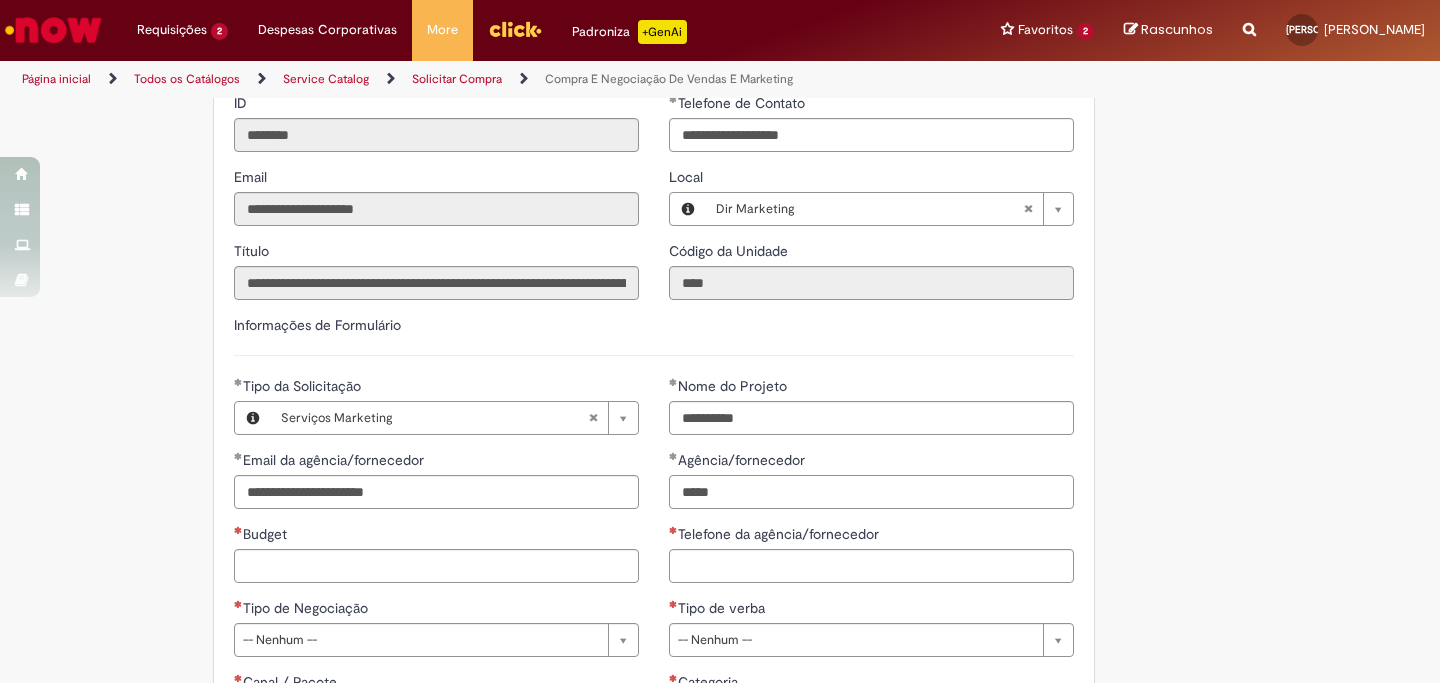 type on "*****" 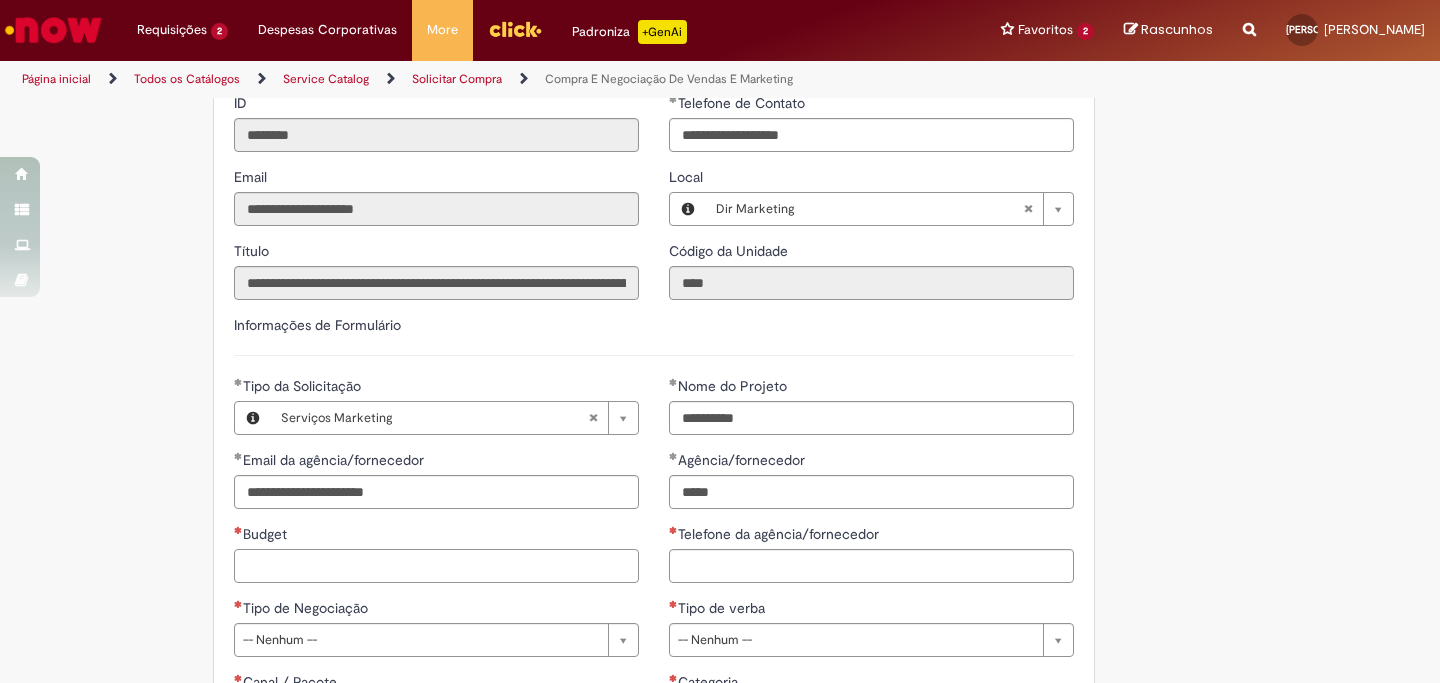click on "Budget" at bounding box center [436, 566] 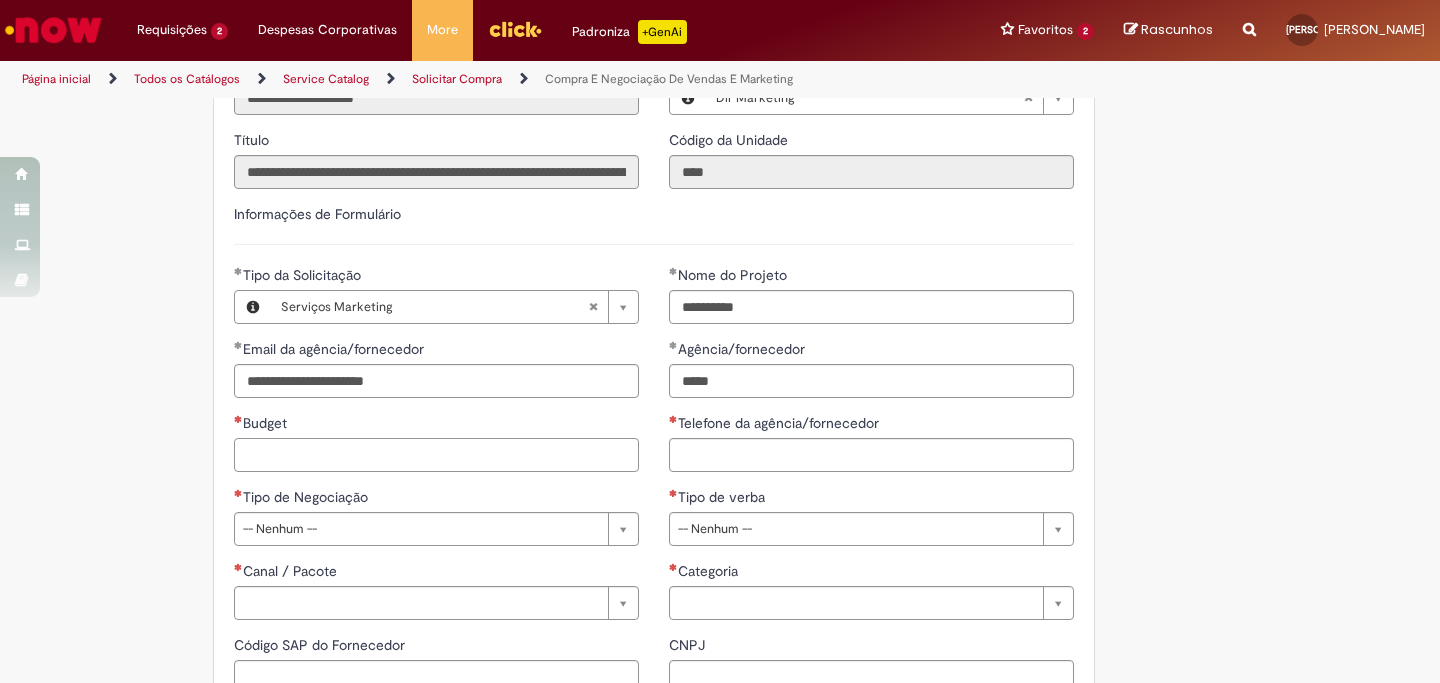 scroll, scrollTop: 819, scrollLeft: 0, axis: vertical 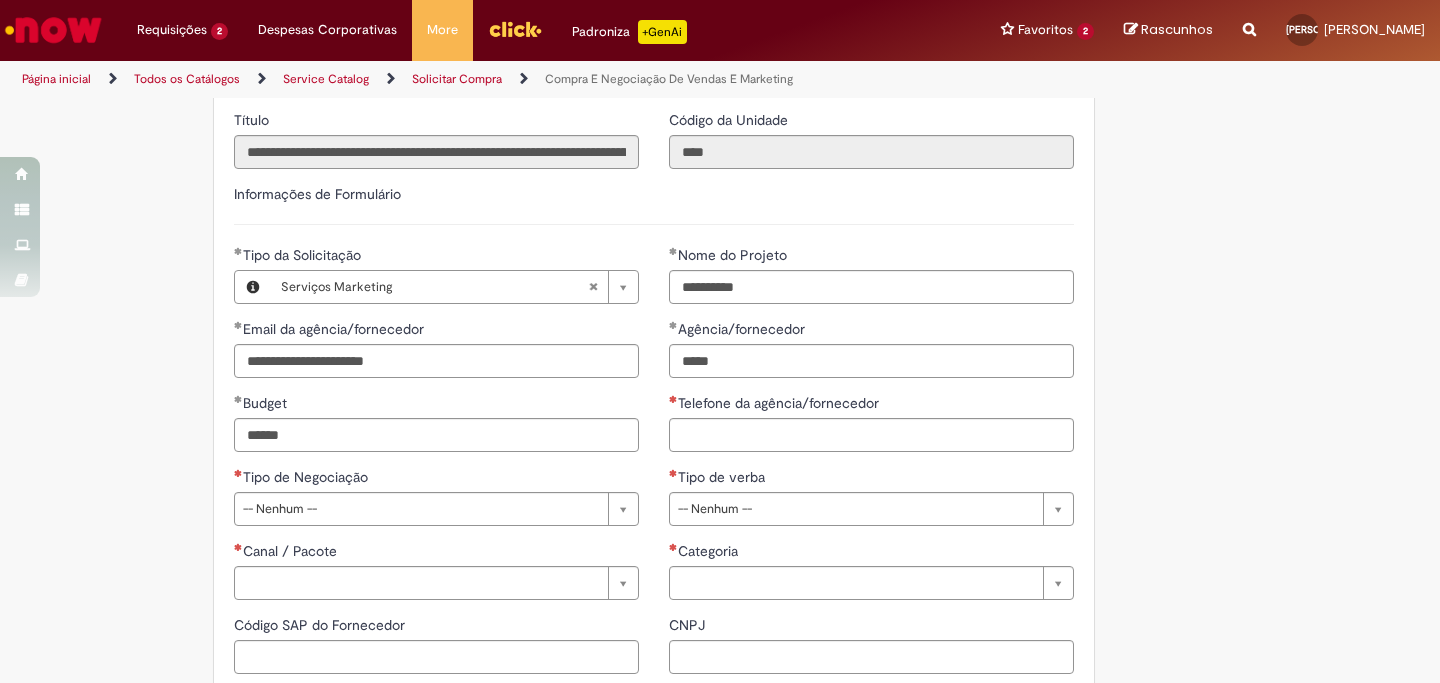 click on "Telefone da agência/fornecedor" at bounding box center (871, 405) 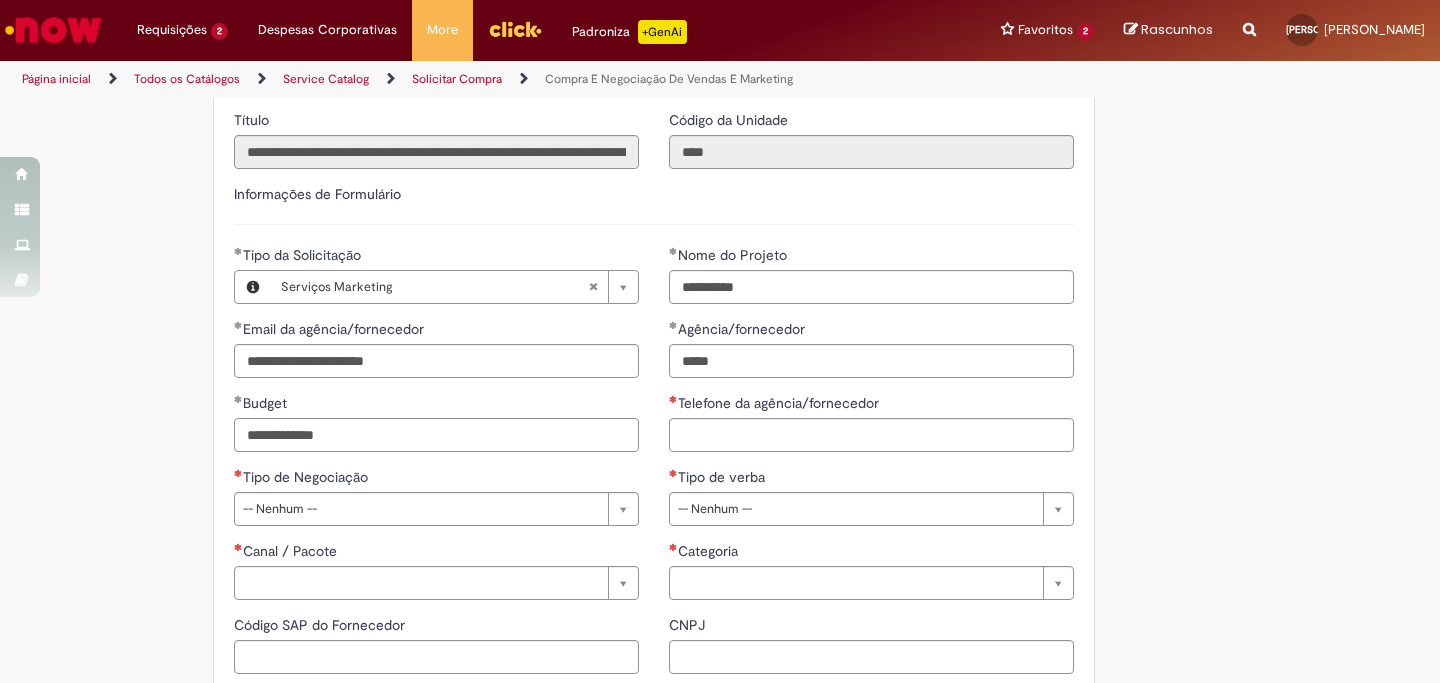 click on "**********" at bounding box center (436, 435) 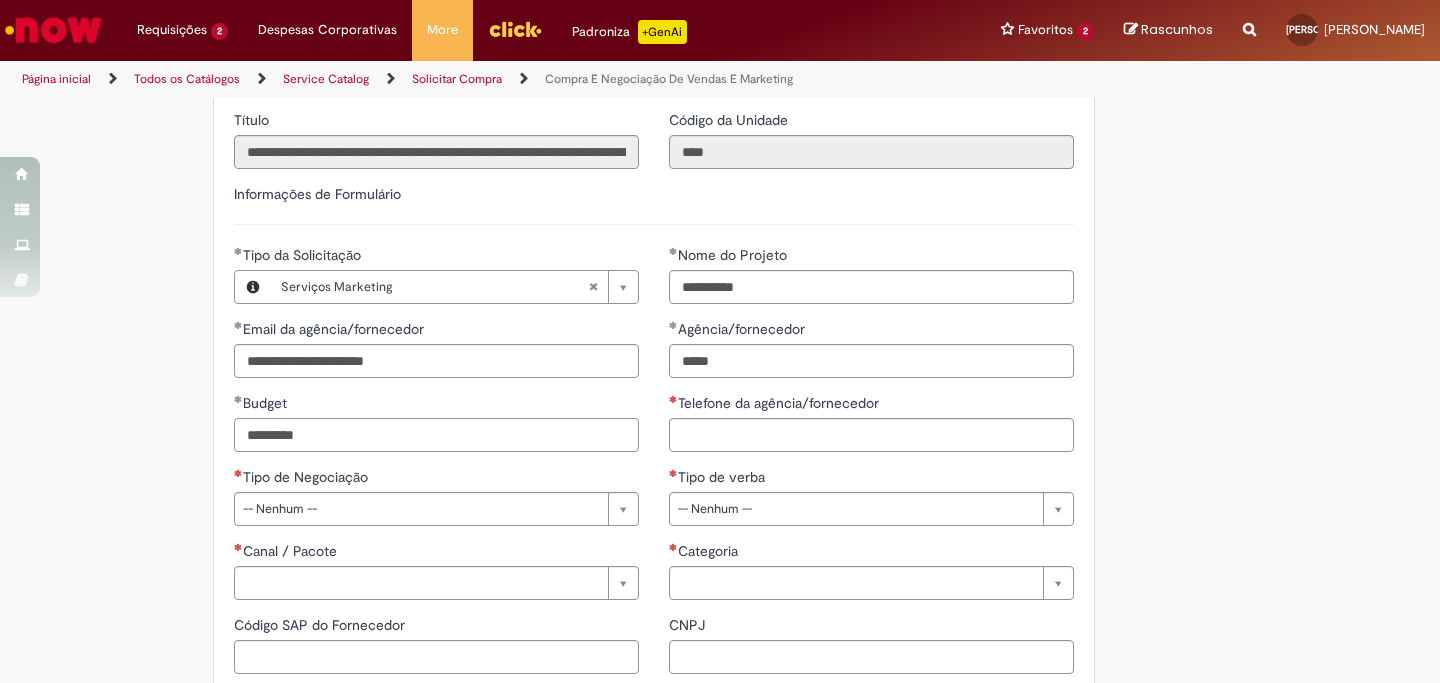 type on "*********" 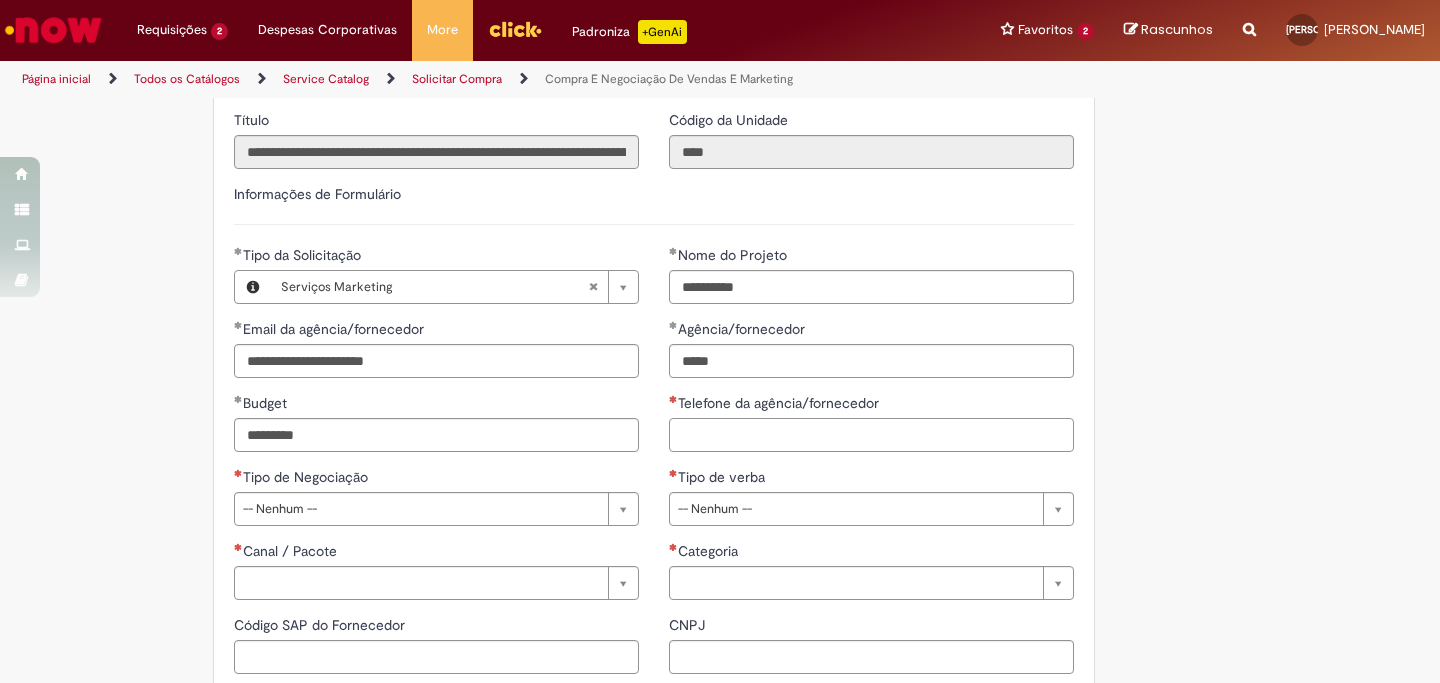 click on "Telefone da agência/fornecedor" at bounding box center [871, 435] 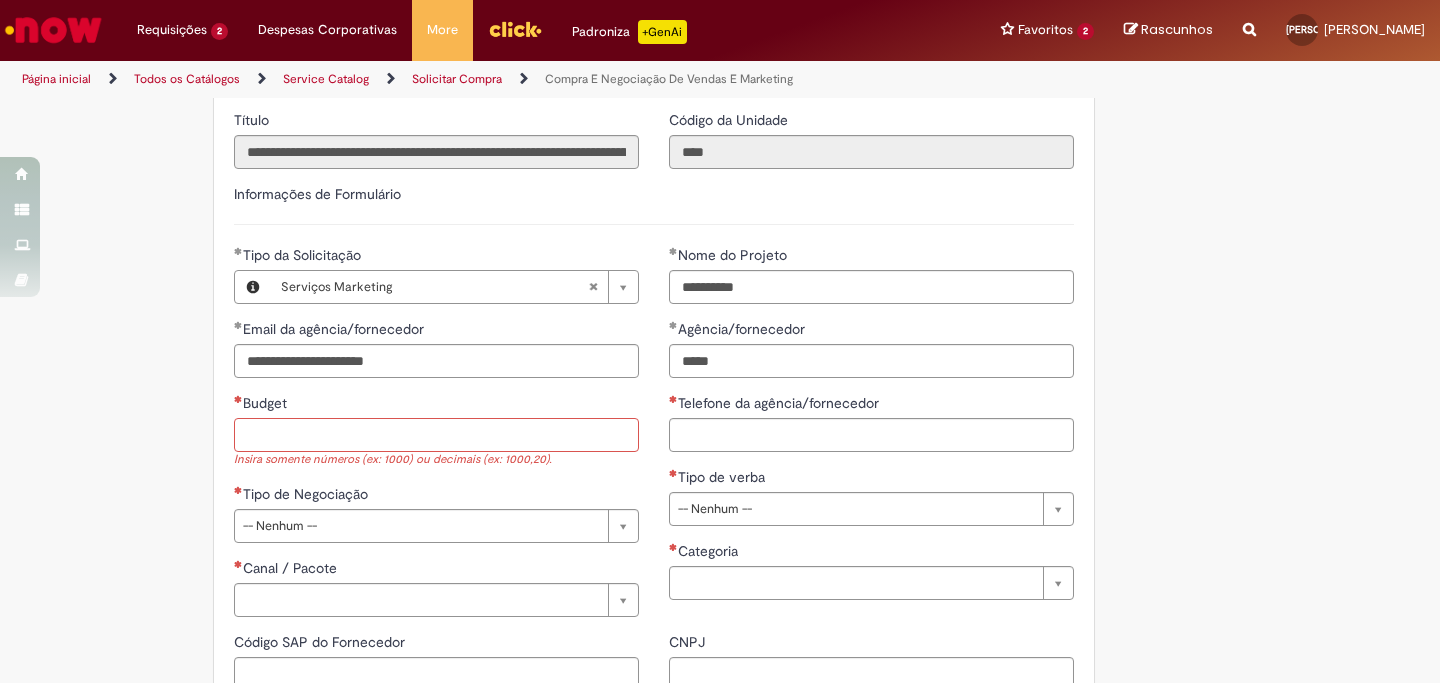 click on "Budget" at bounding box center [436, 435] 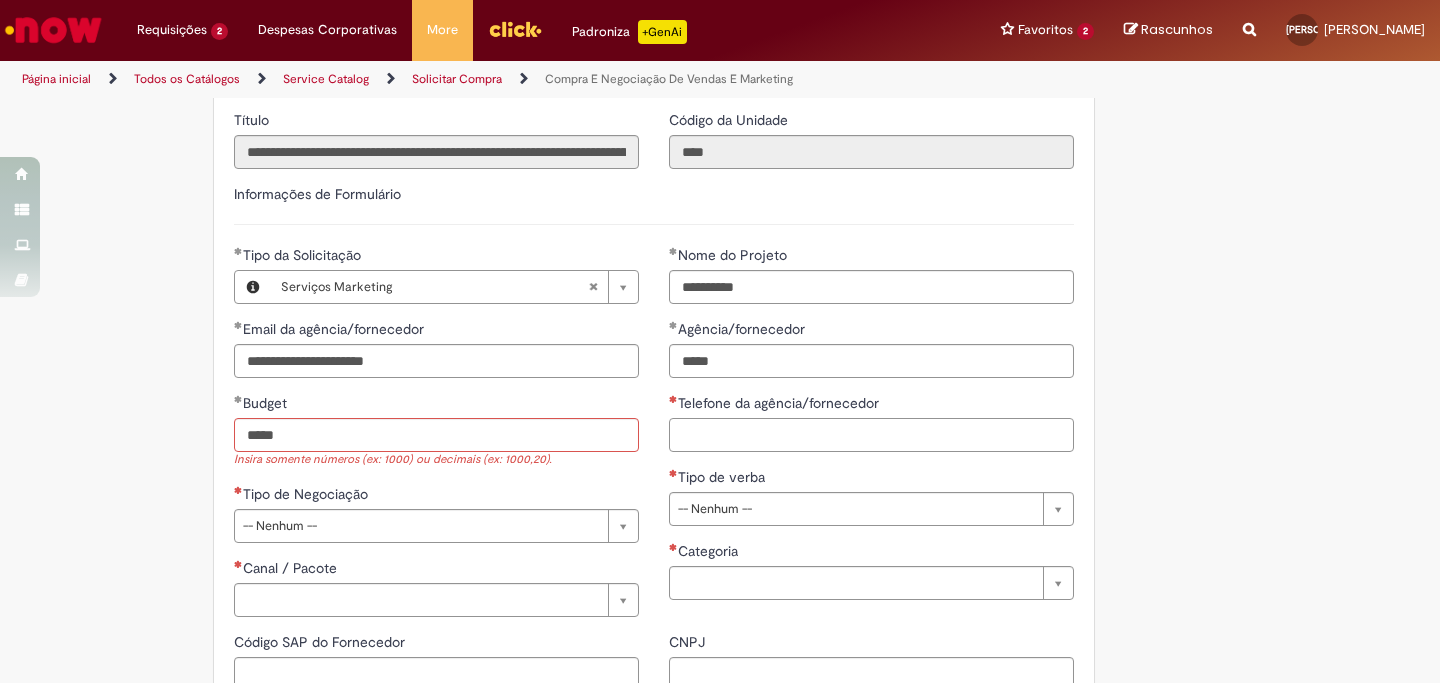 click on "Telefone da agência/fornecedor" at bounding box center [871, 435] 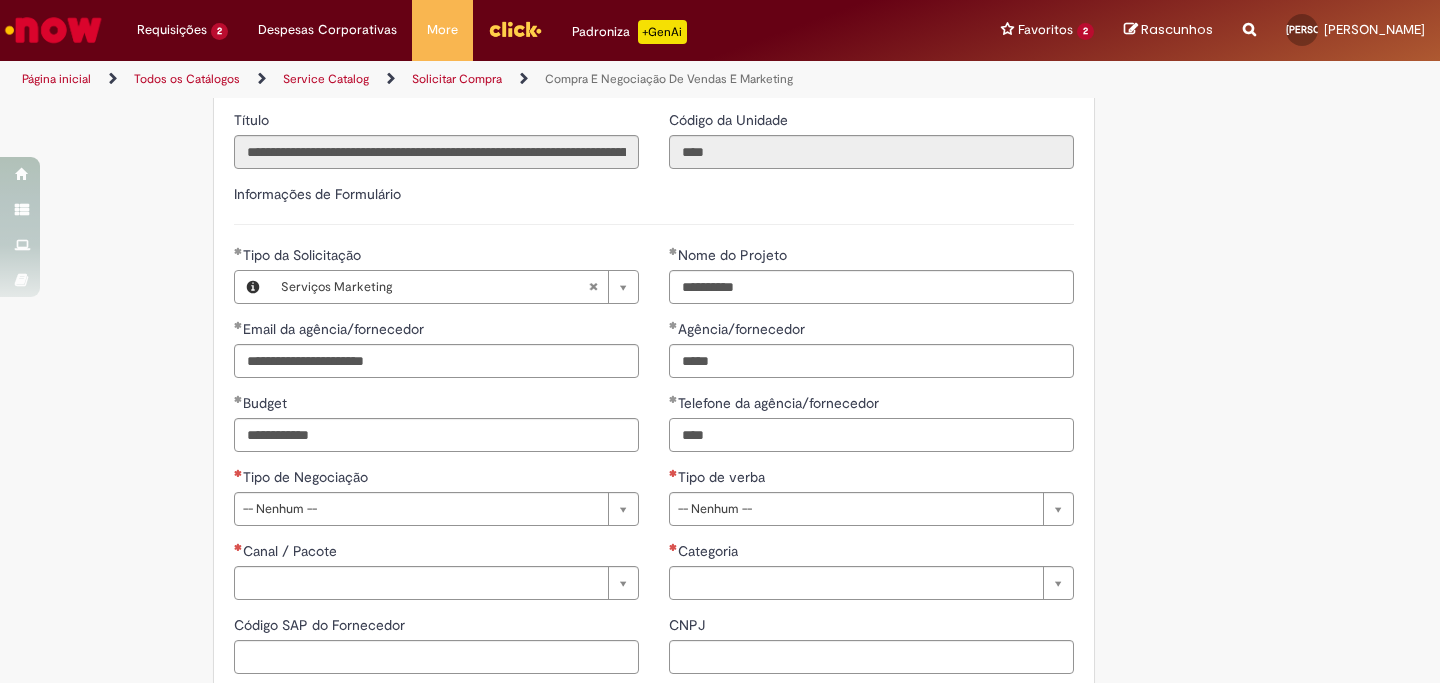 type on "****" 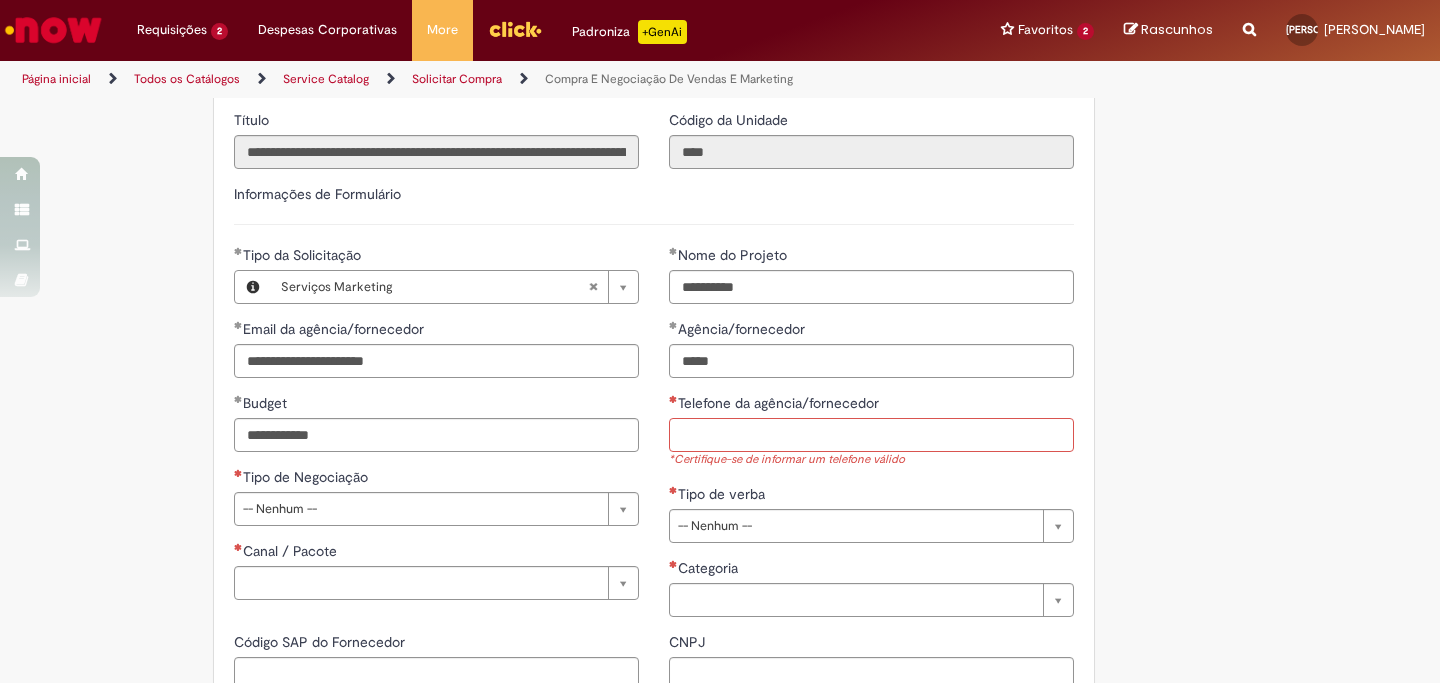 click on "Telefone da agência/fornecedor" at bounding box center (871, 435) 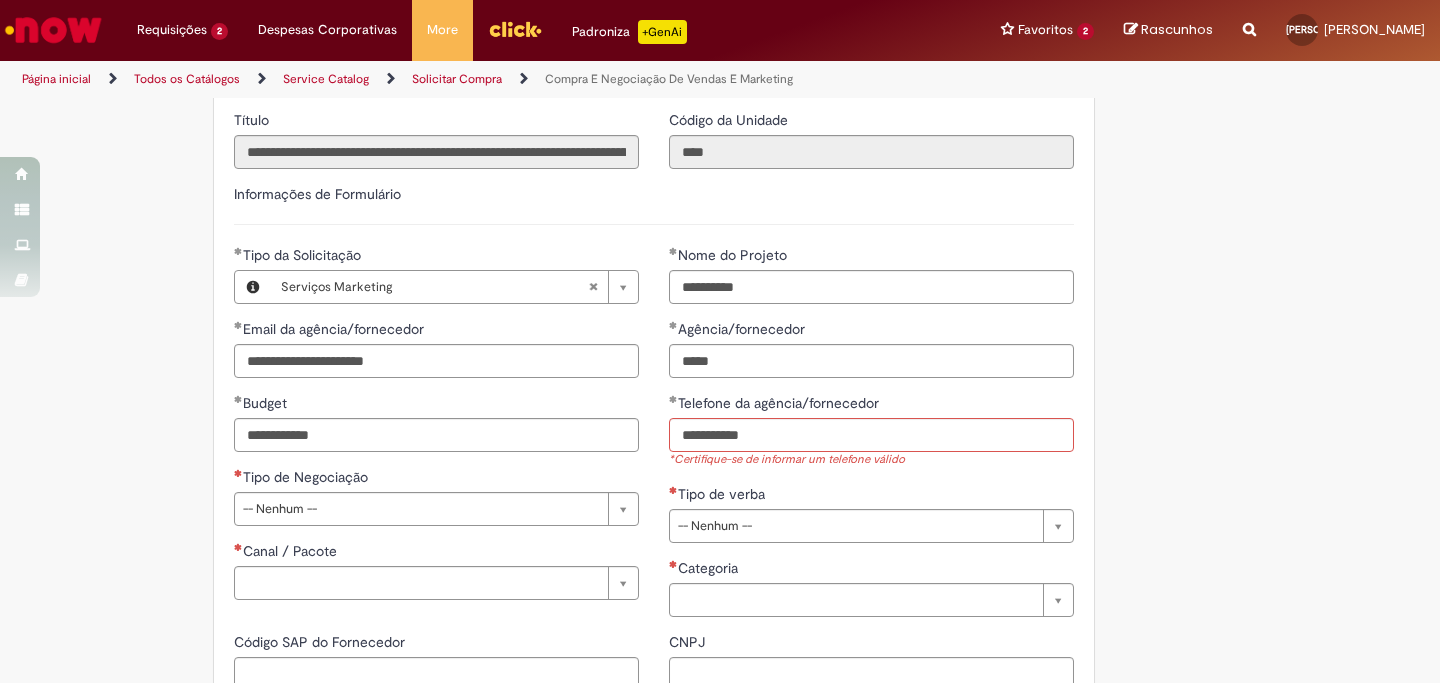 type on "**********" 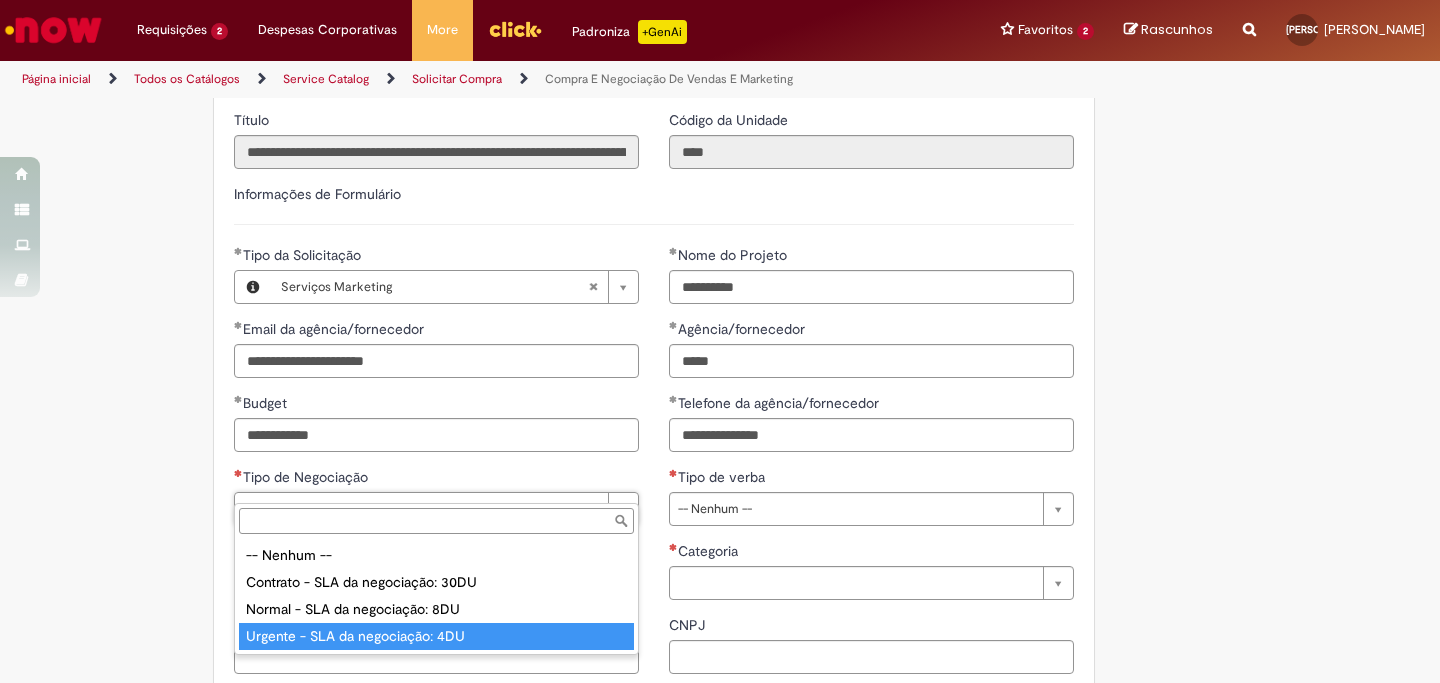 type on "**********" 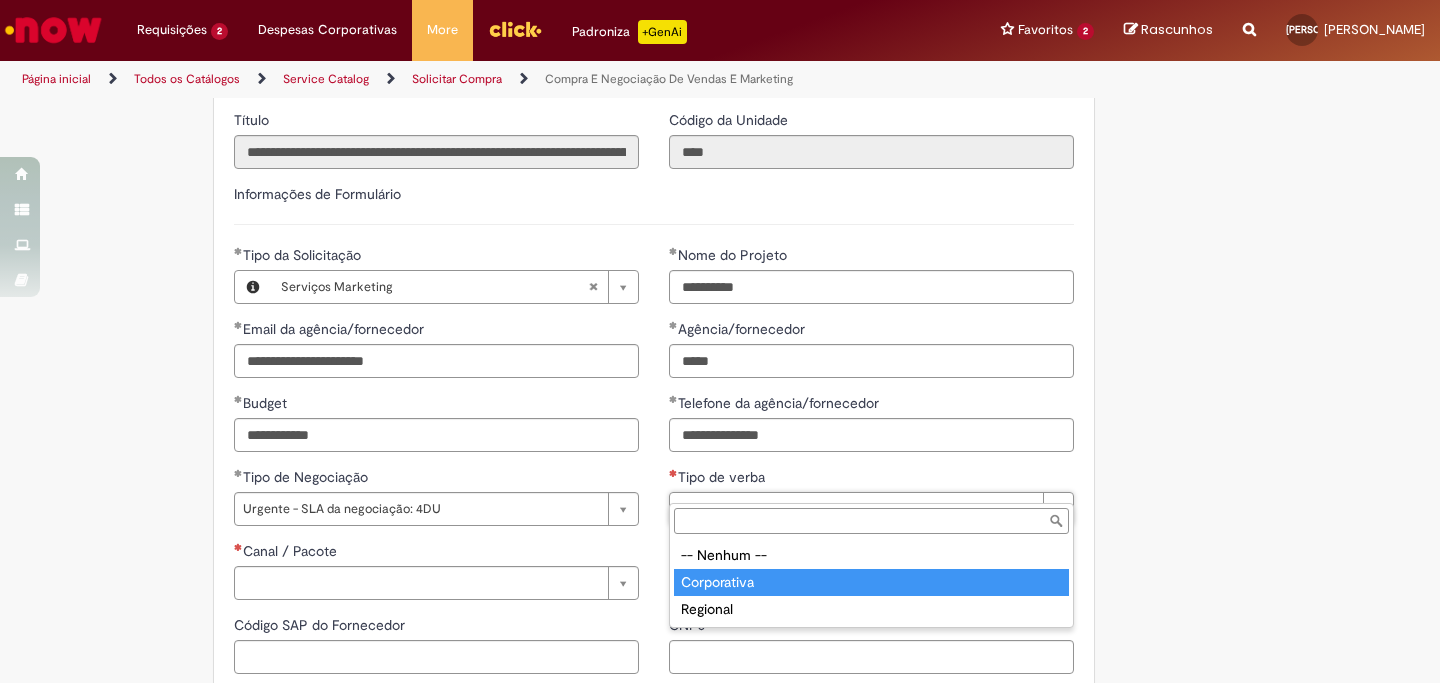 type on "**********" 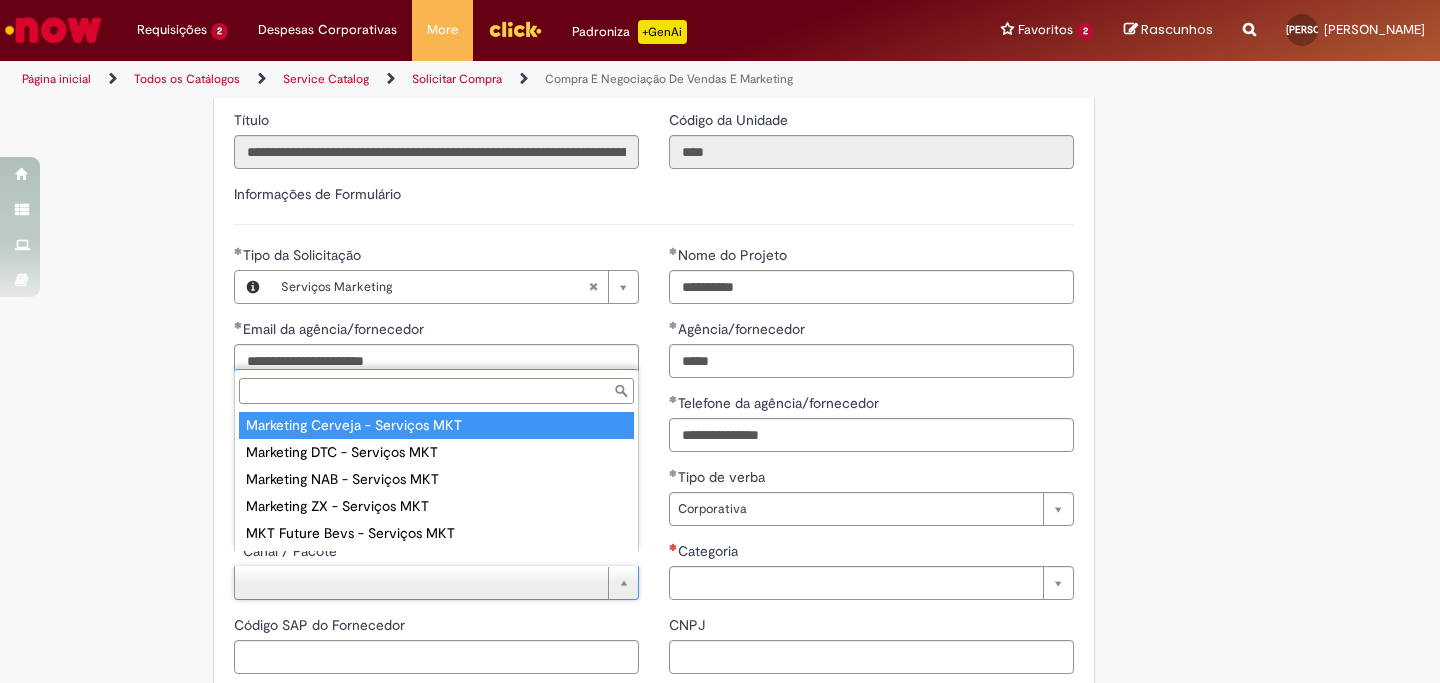 type on "**********" 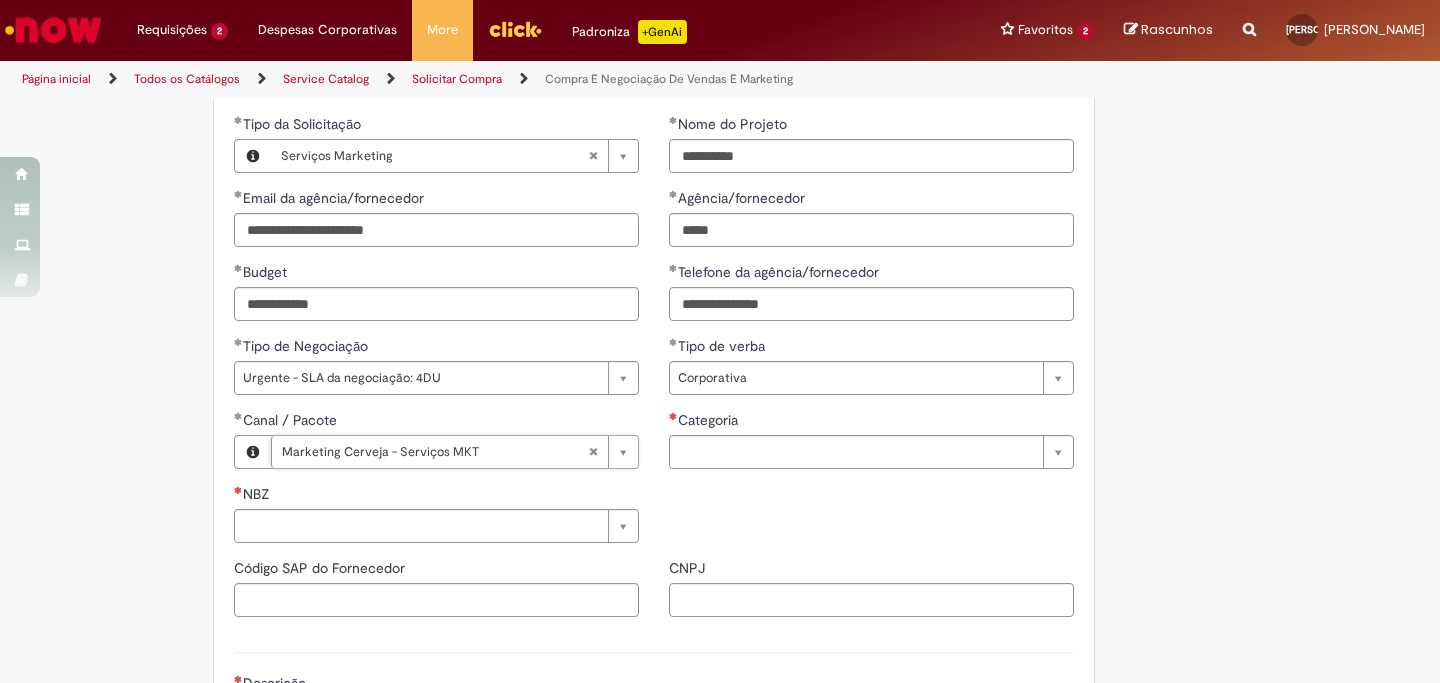 scroll, scrollTop: 964, scrollLeft: 0, axis: vertical 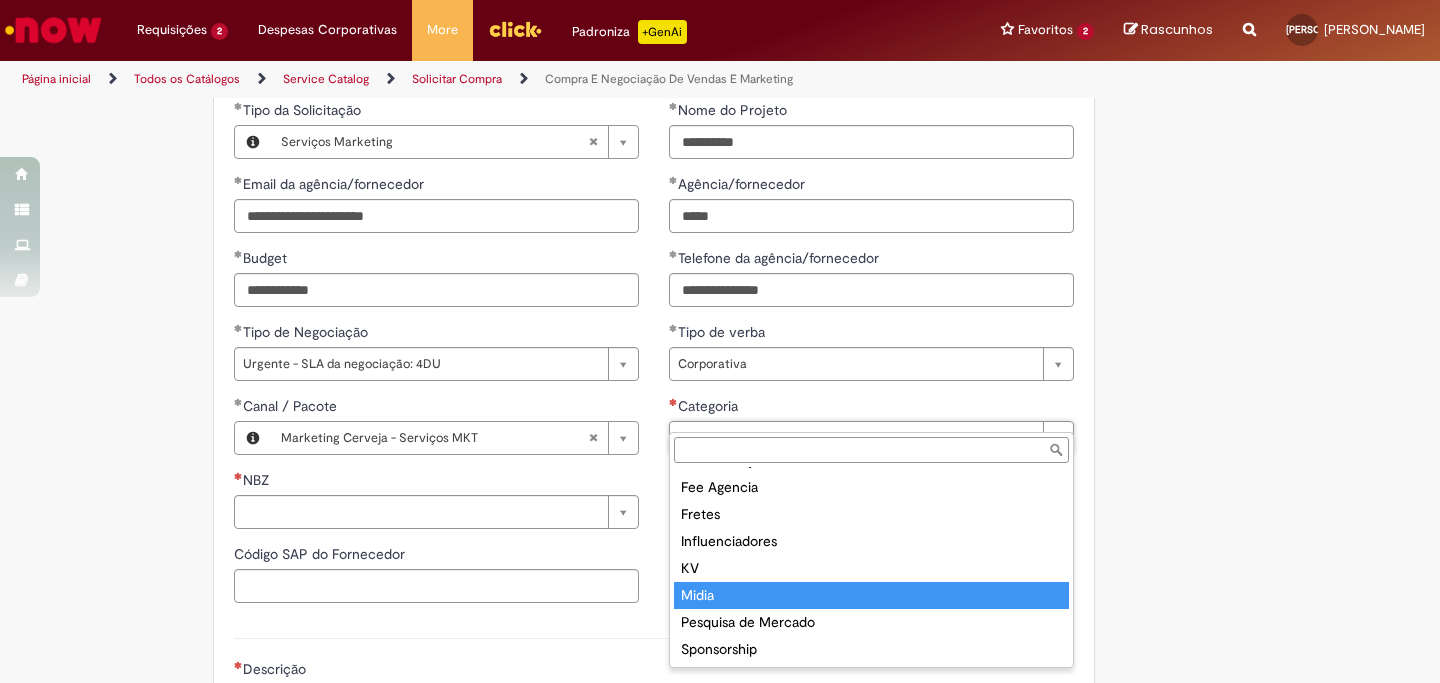 type on "*****" 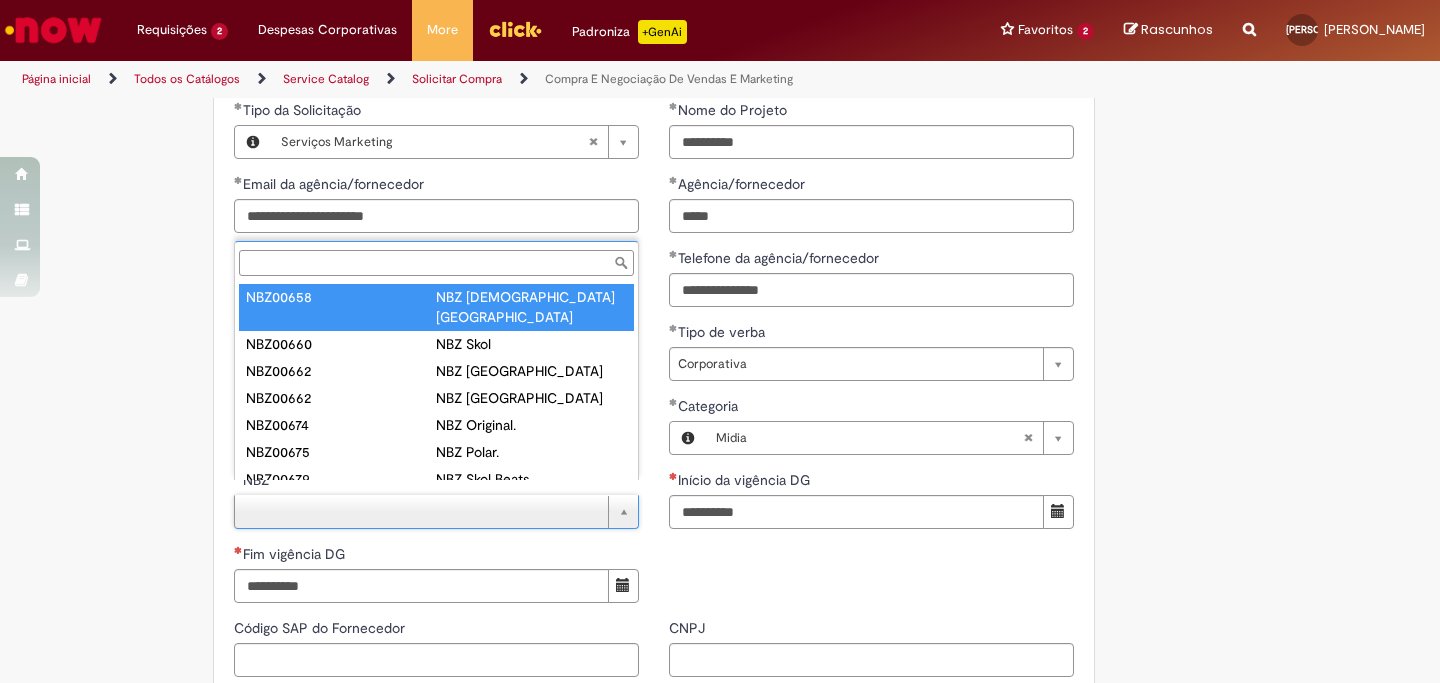 type on "********" 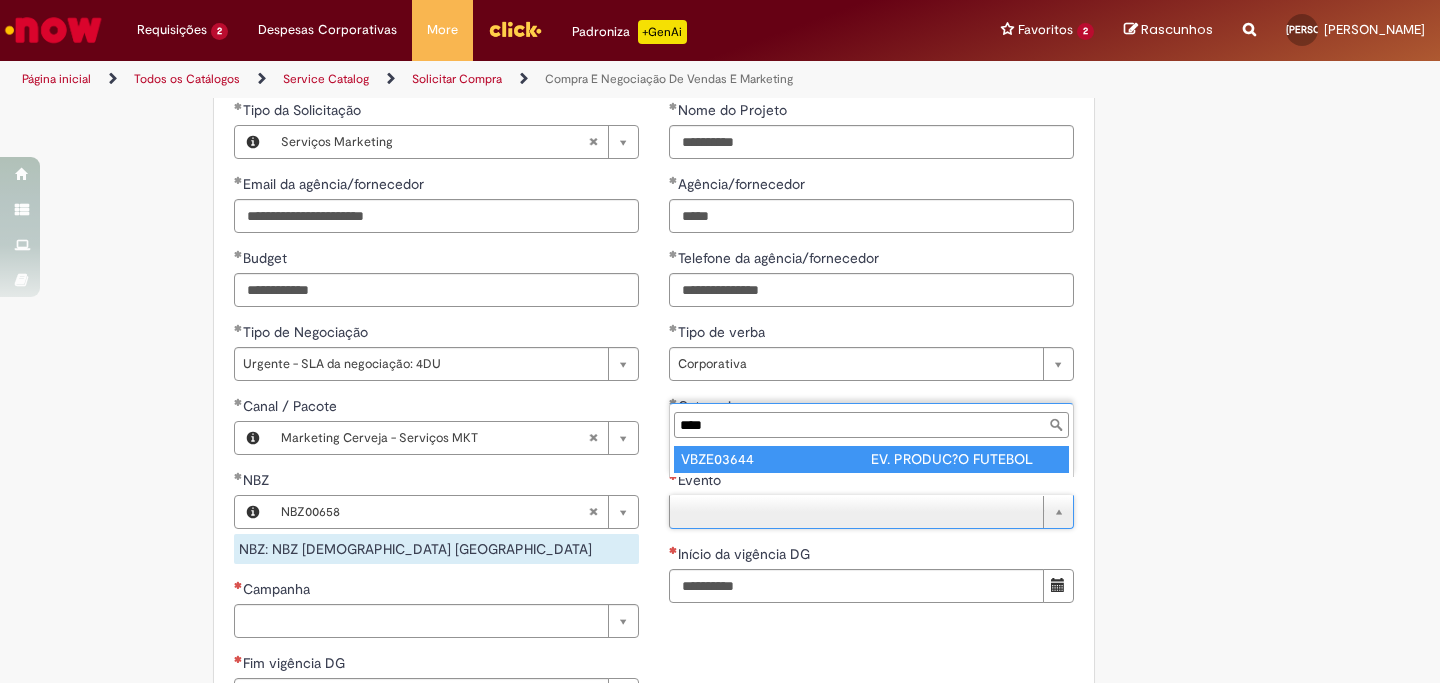 type on "****" 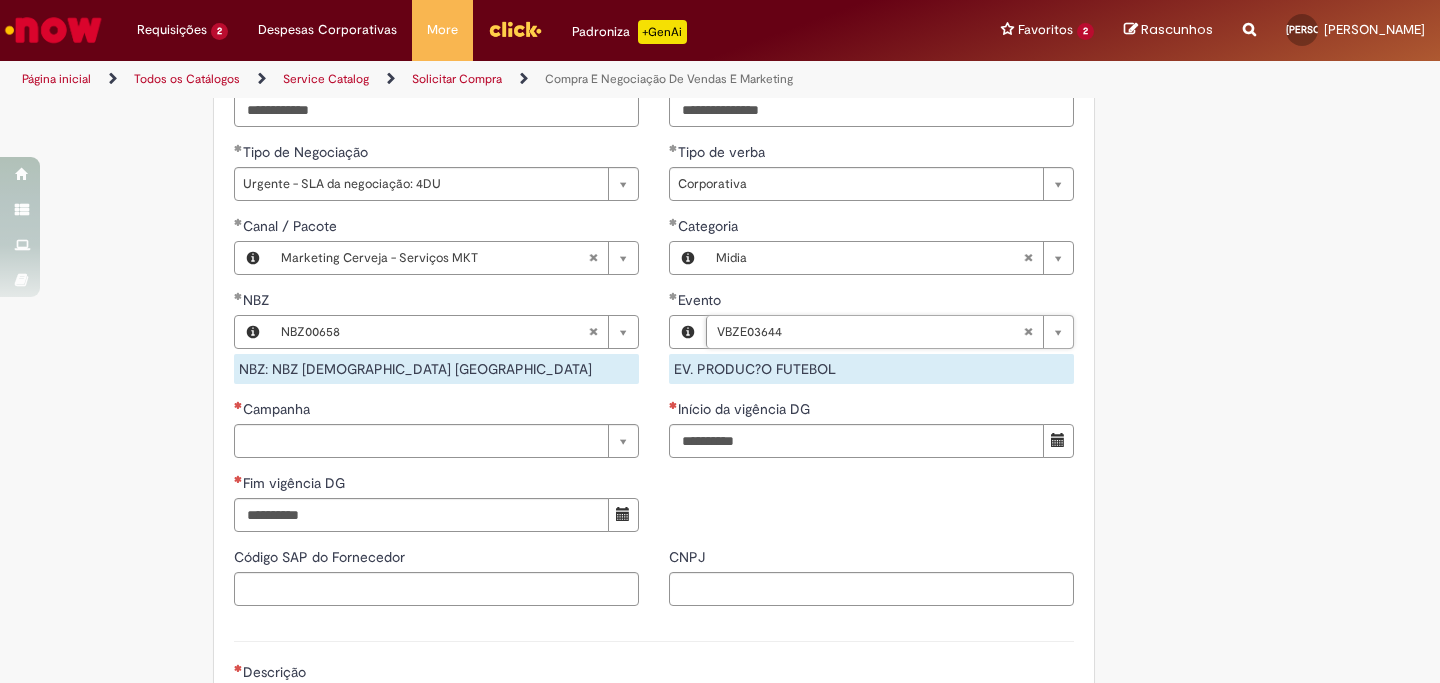 scroll, scrollTop: 1151, scrollLeft: 0, axis: vertical 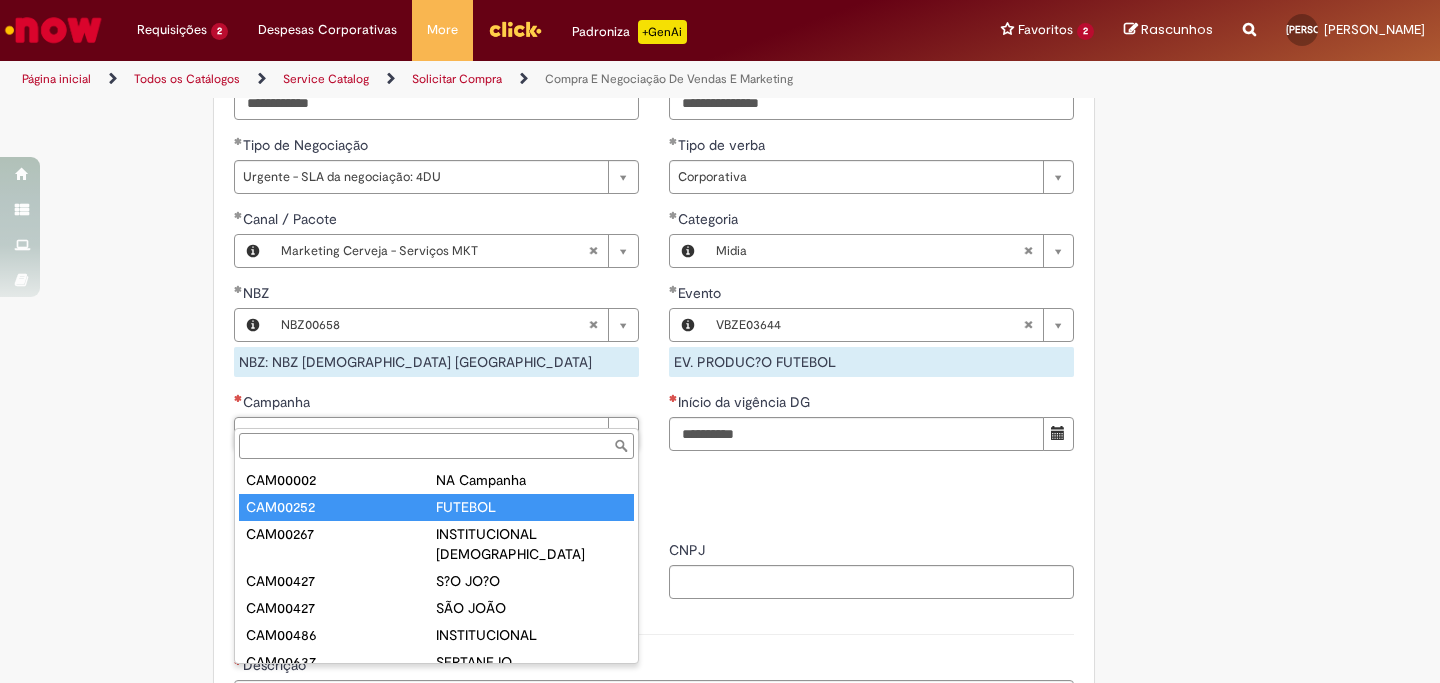 type on "********" 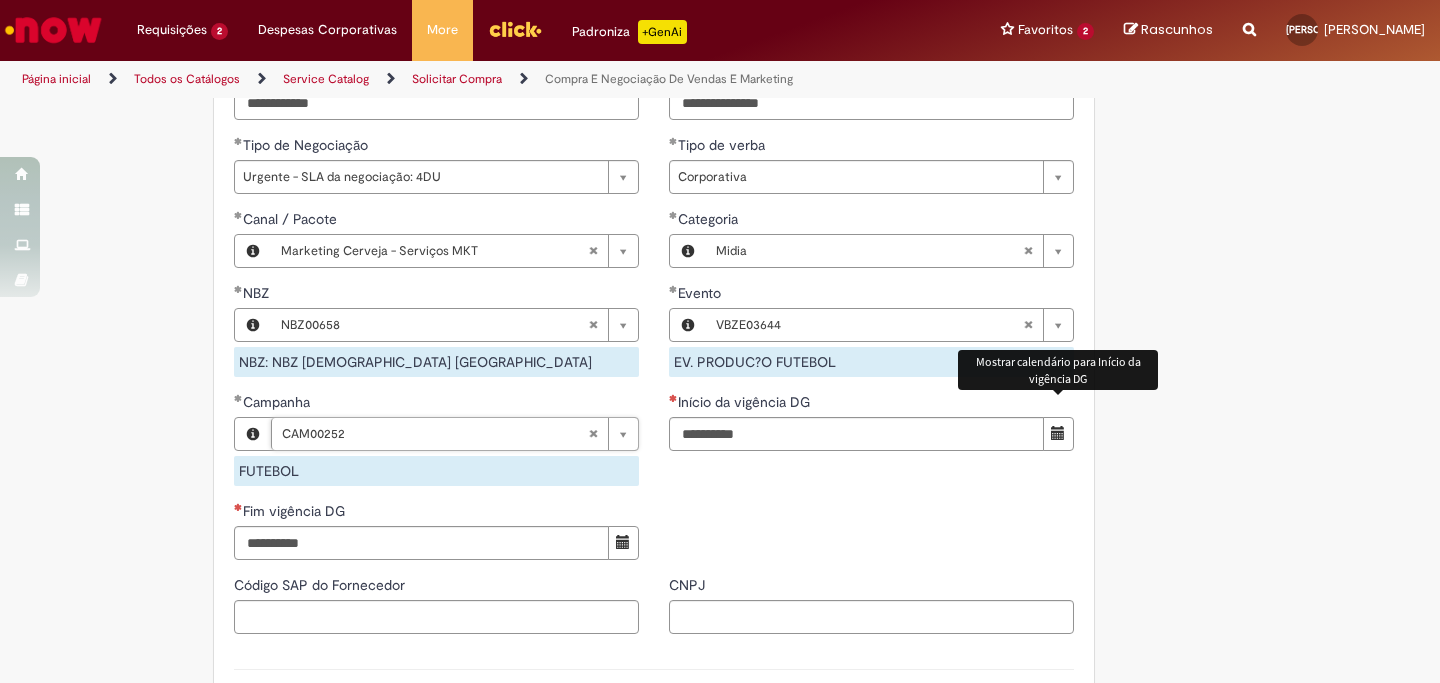 click at bounding box center (1058, 433) 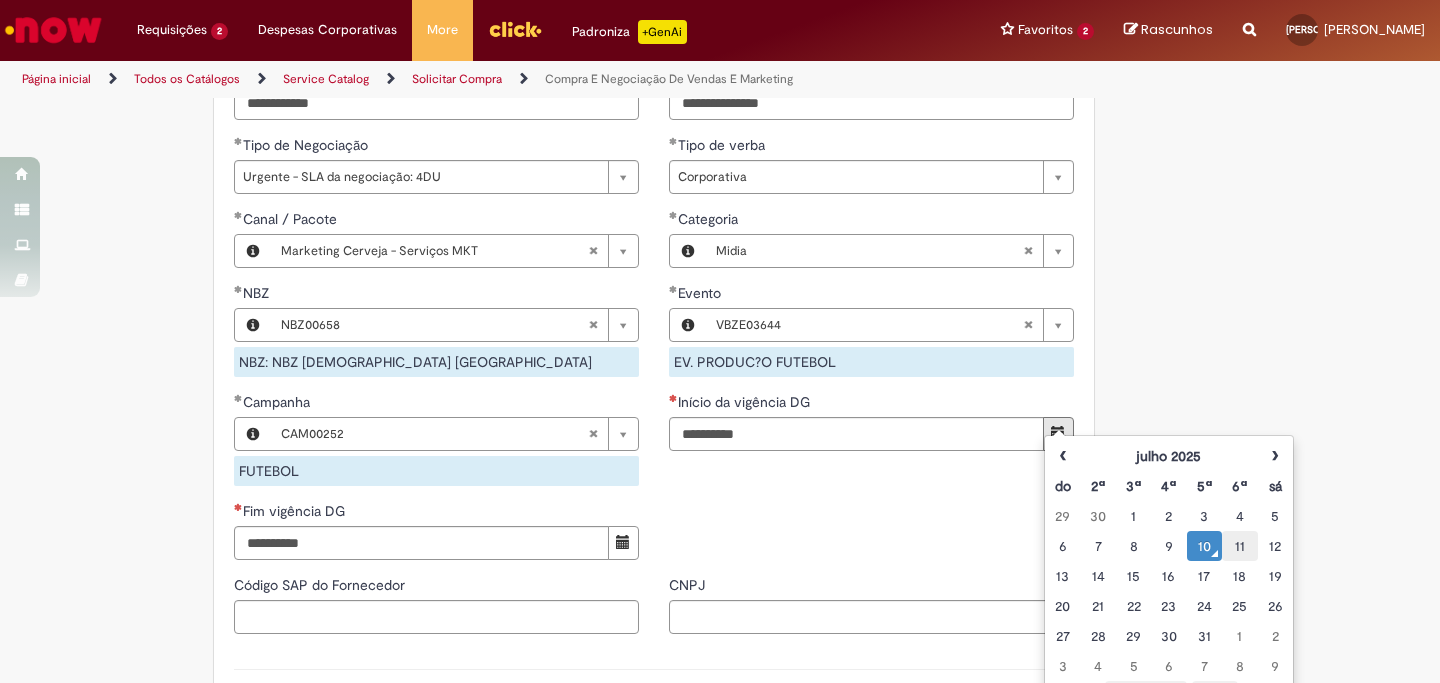 click on "11" at bounding box center [1239, 546] 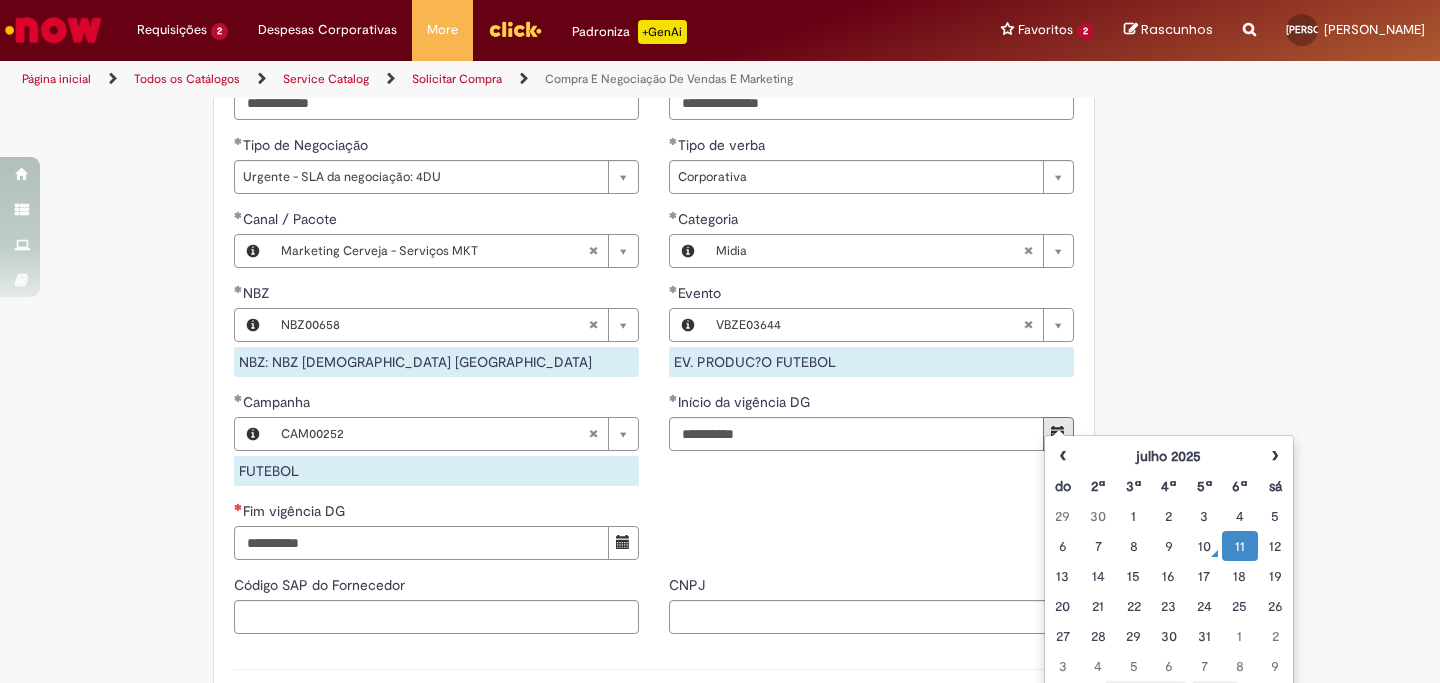click on "Fim vigência DG" at bounding box center (421, 543) 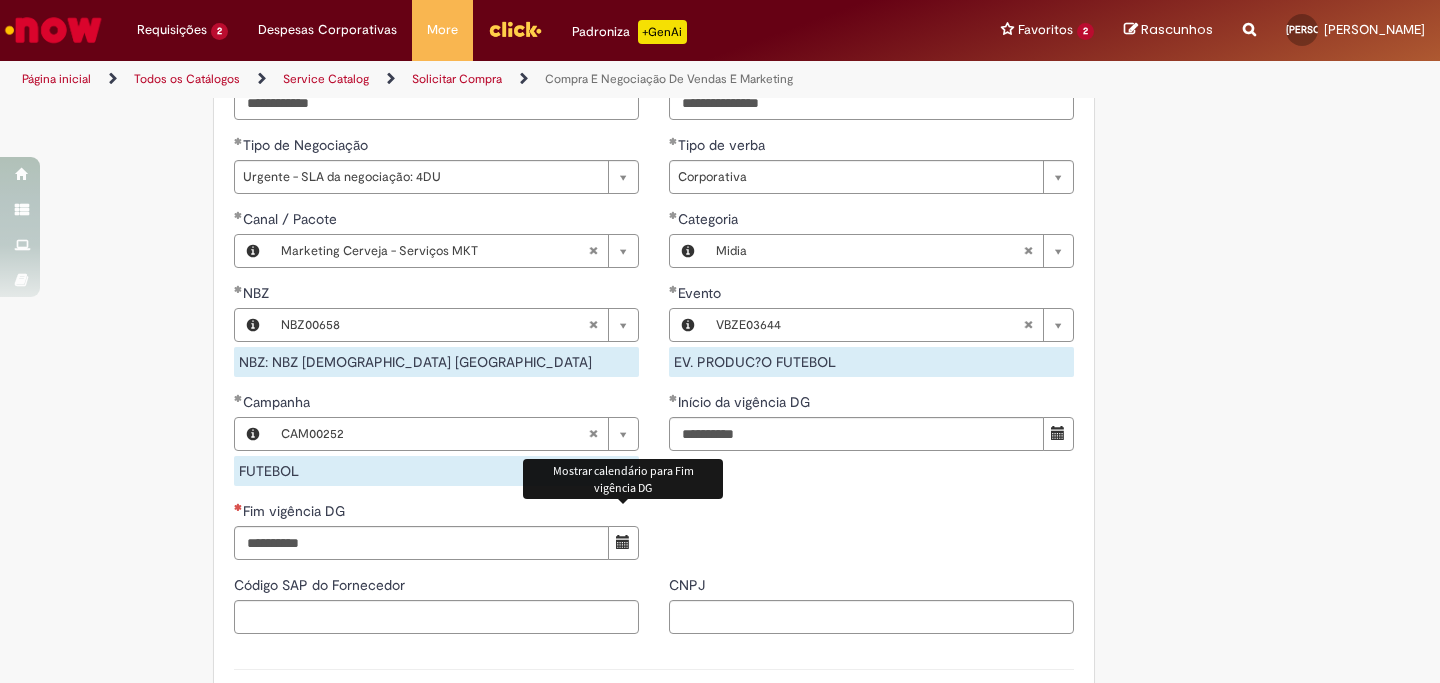 click at bounding box center (623, 542) 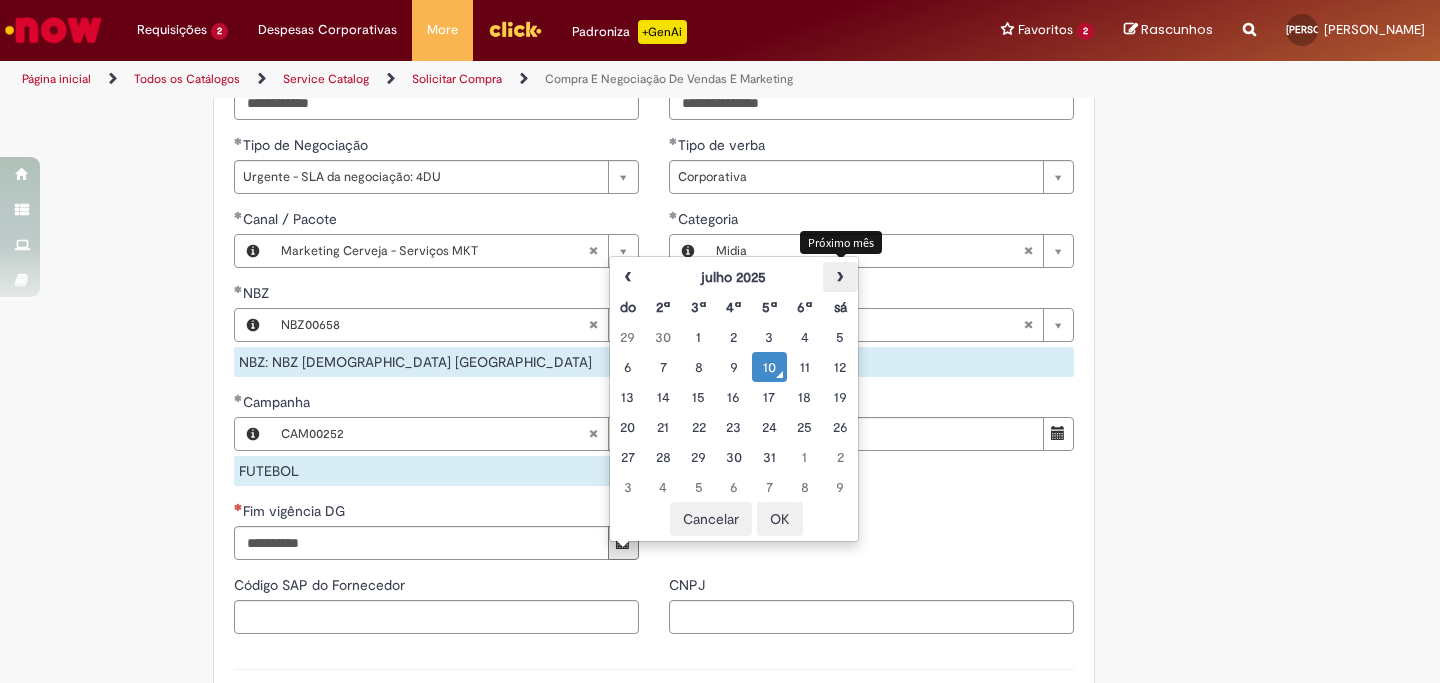 click on "›" at bounding box center (840, 277) 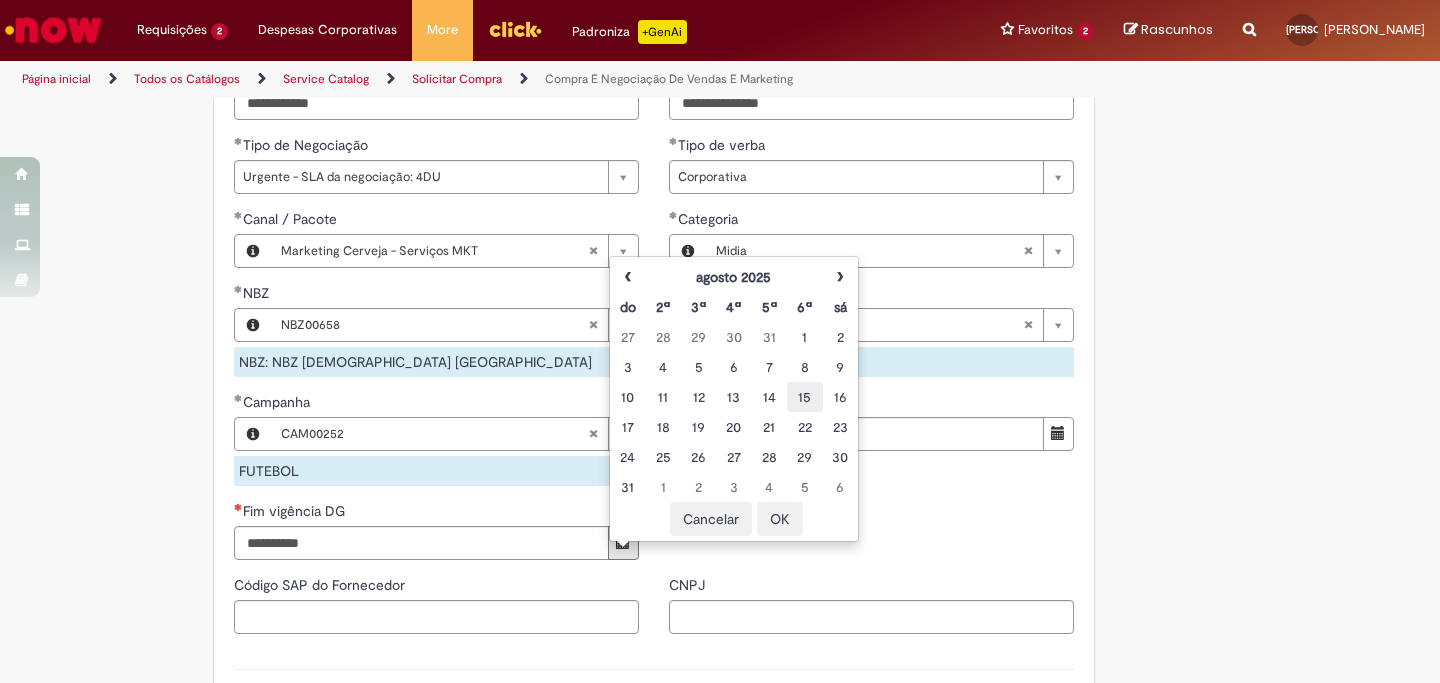 click on "15" at bounding box center (804, 397) 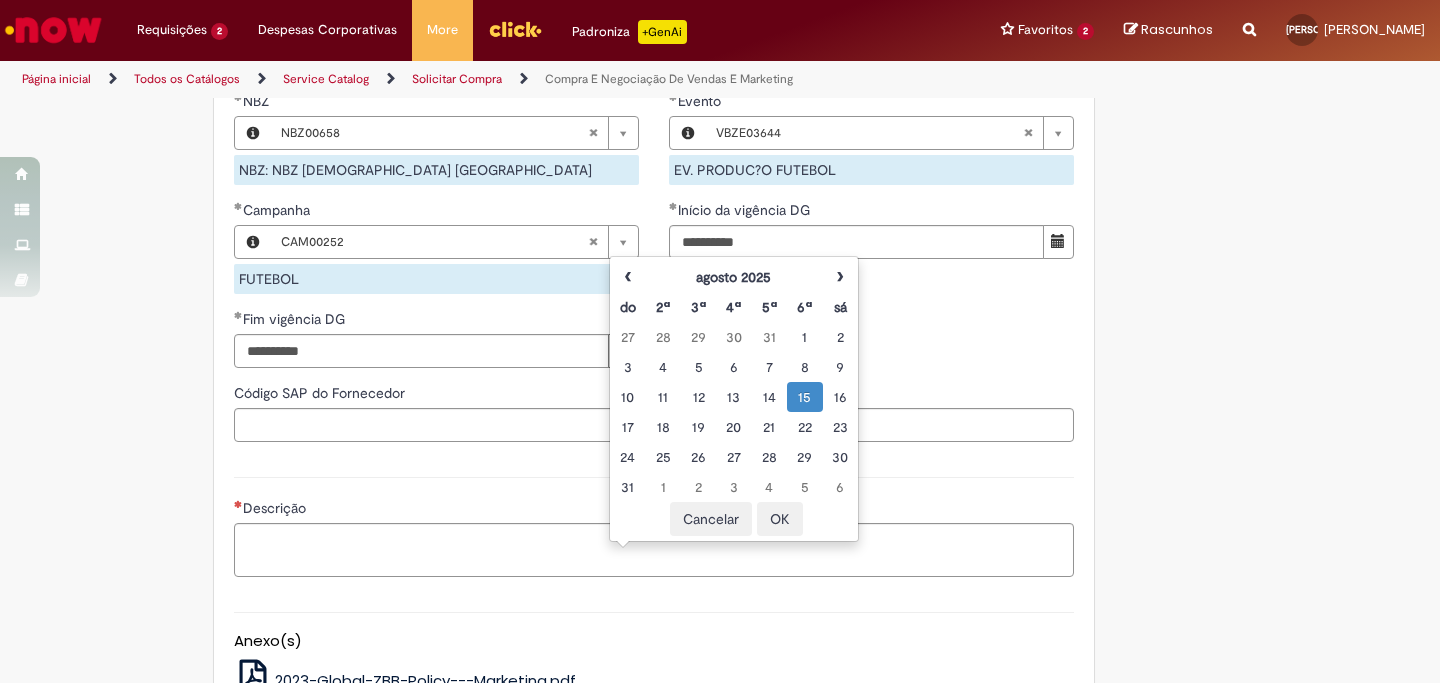 scroll, scrollTop: 1384, scrollLeft: 0, axis: vertical 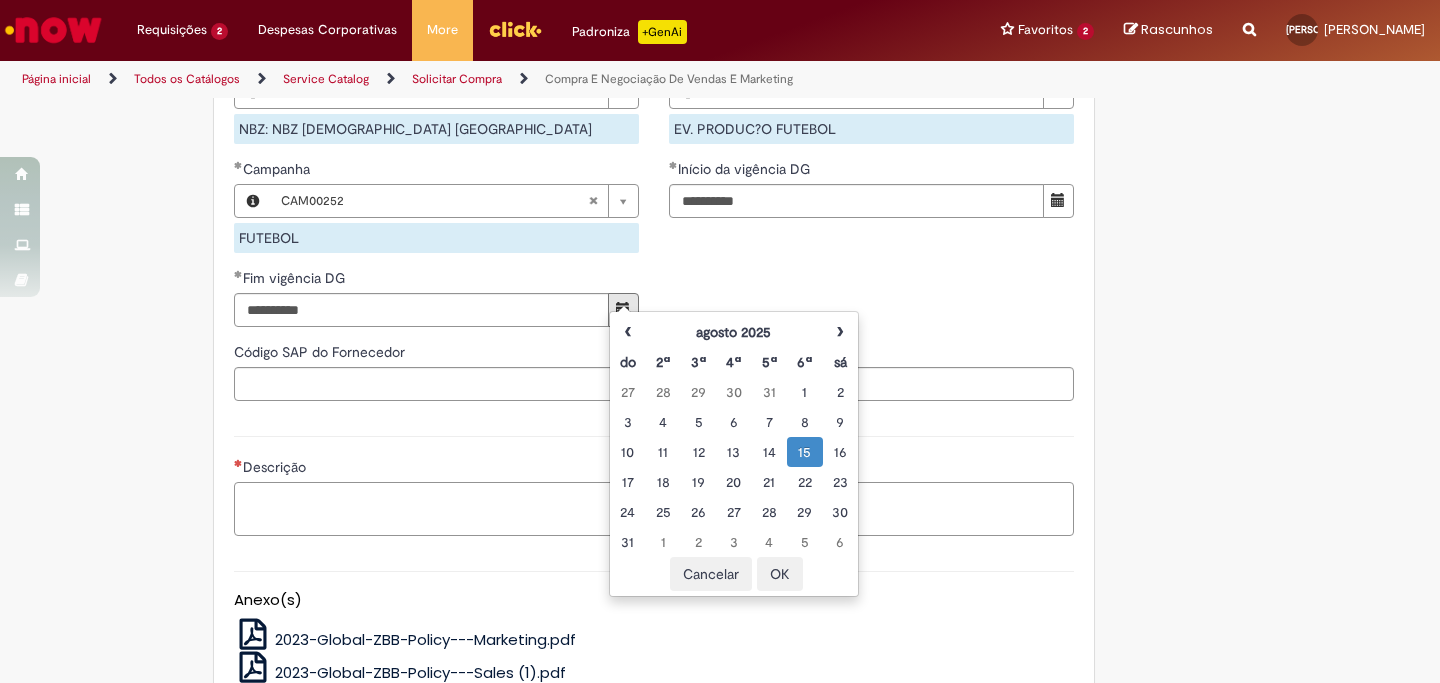 click on "Descrição" at bounding box center (654, 509) 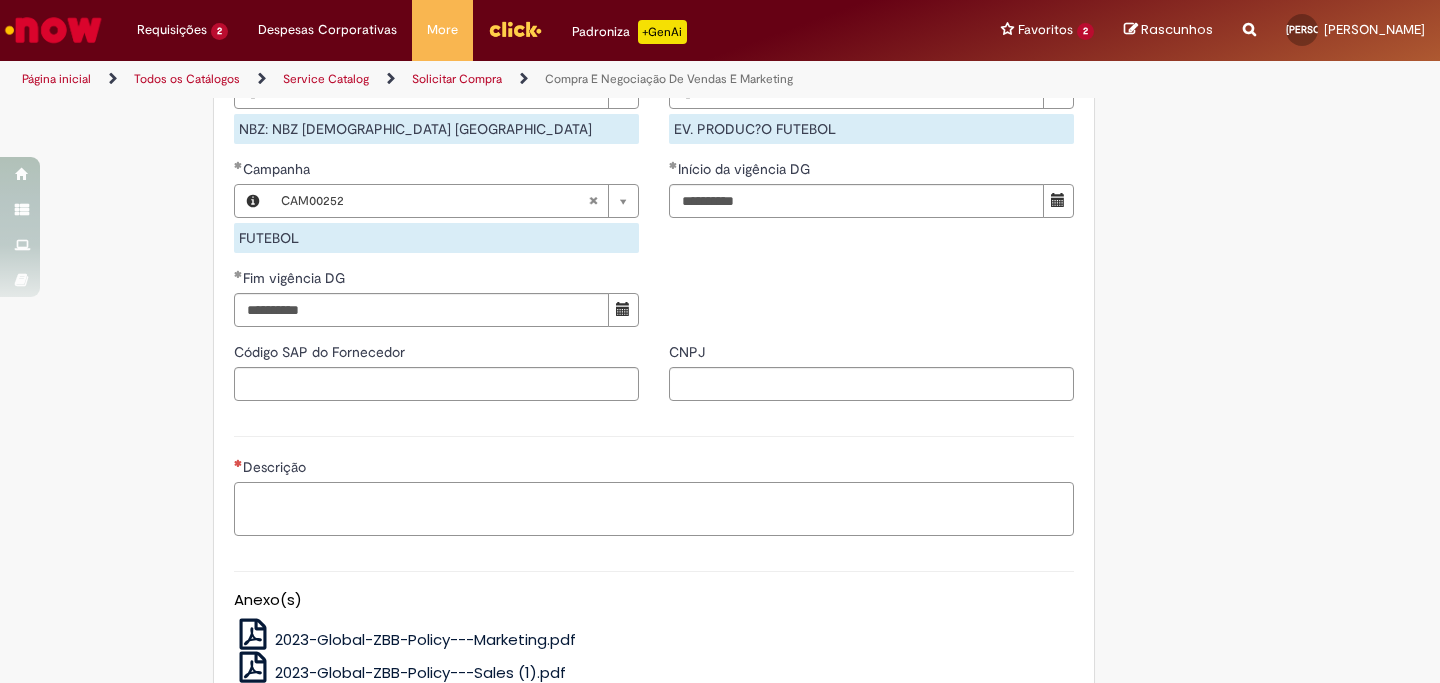 paste on "**********" 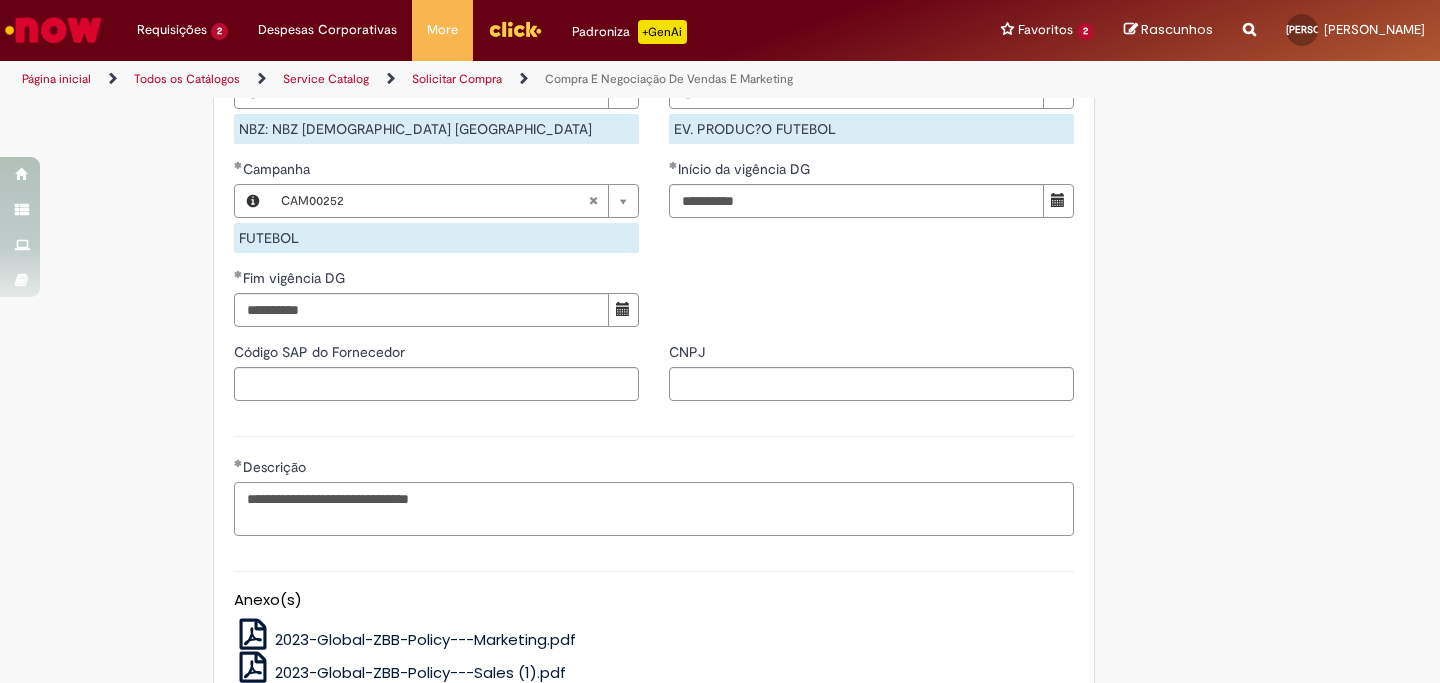scroll, scrollTop: 1585, scrollLeft: 0, axis: vertical 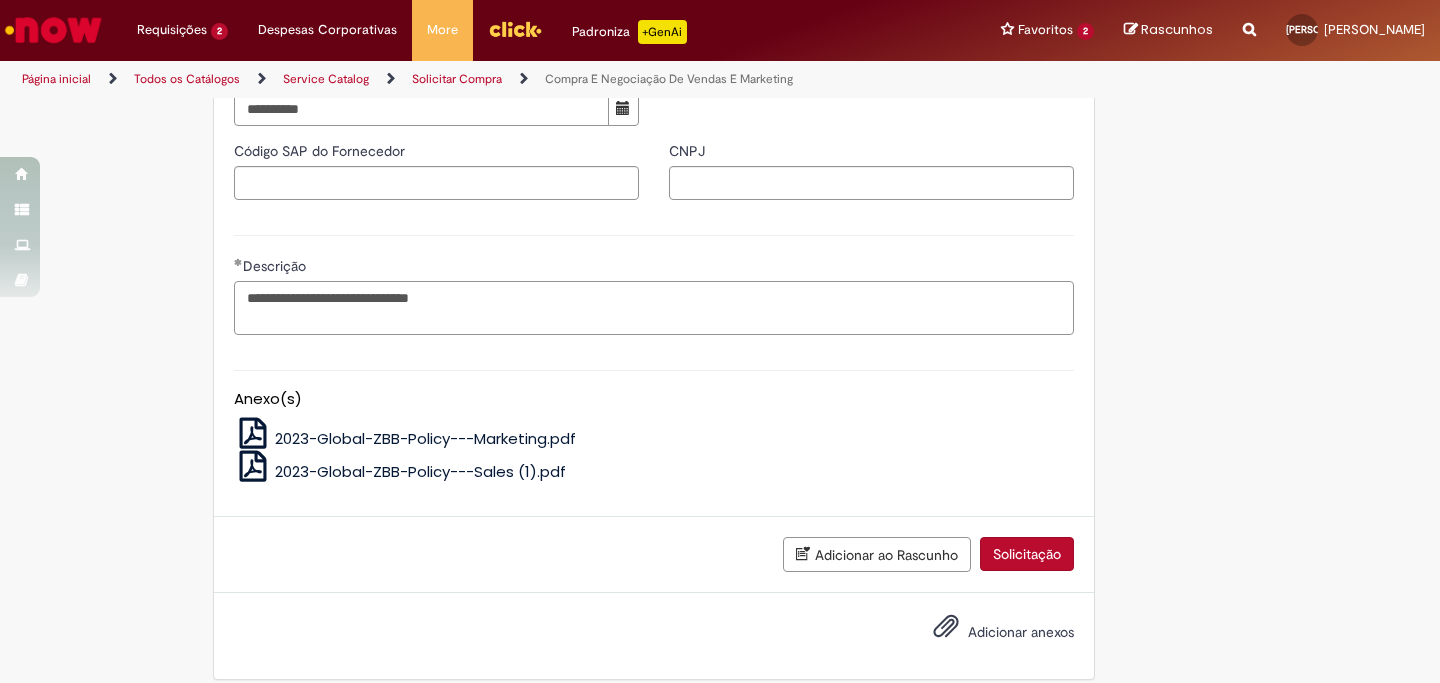 type on "**********" 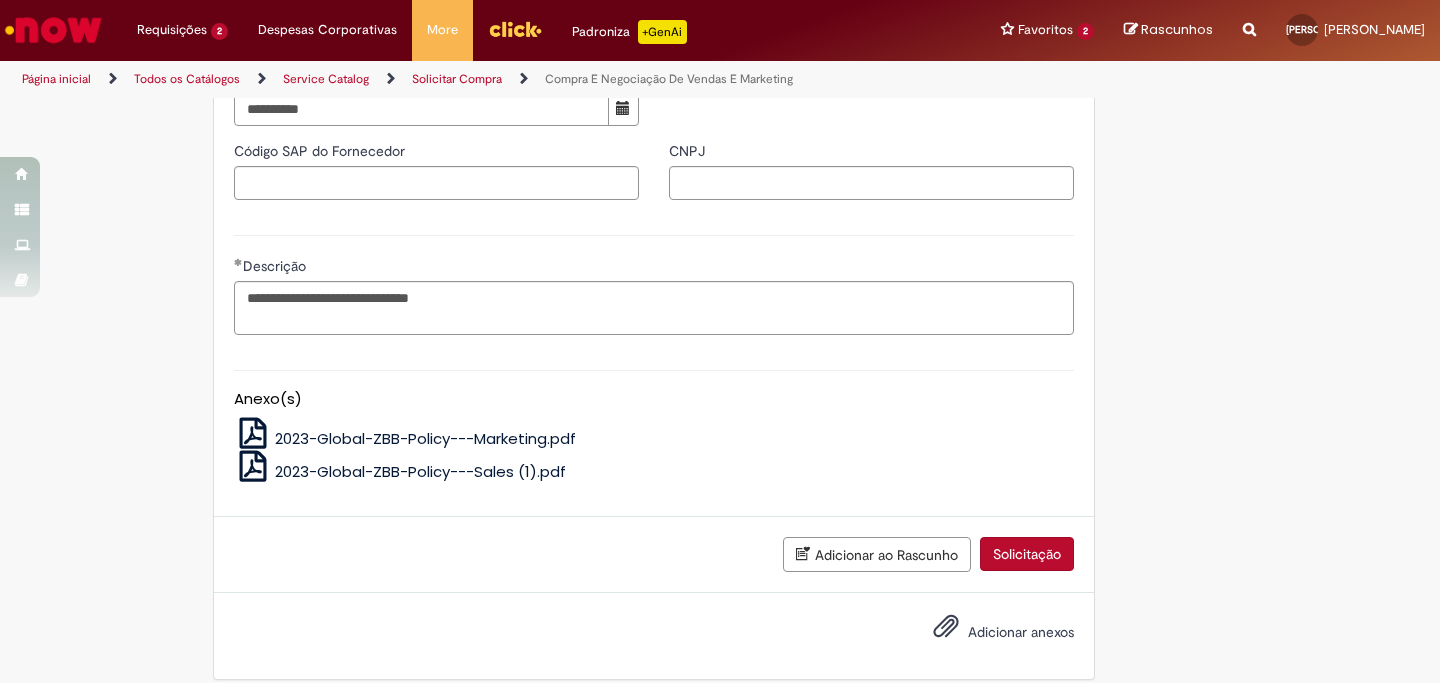 click on "Adicionar anexos" at bounding box center [989, 633] 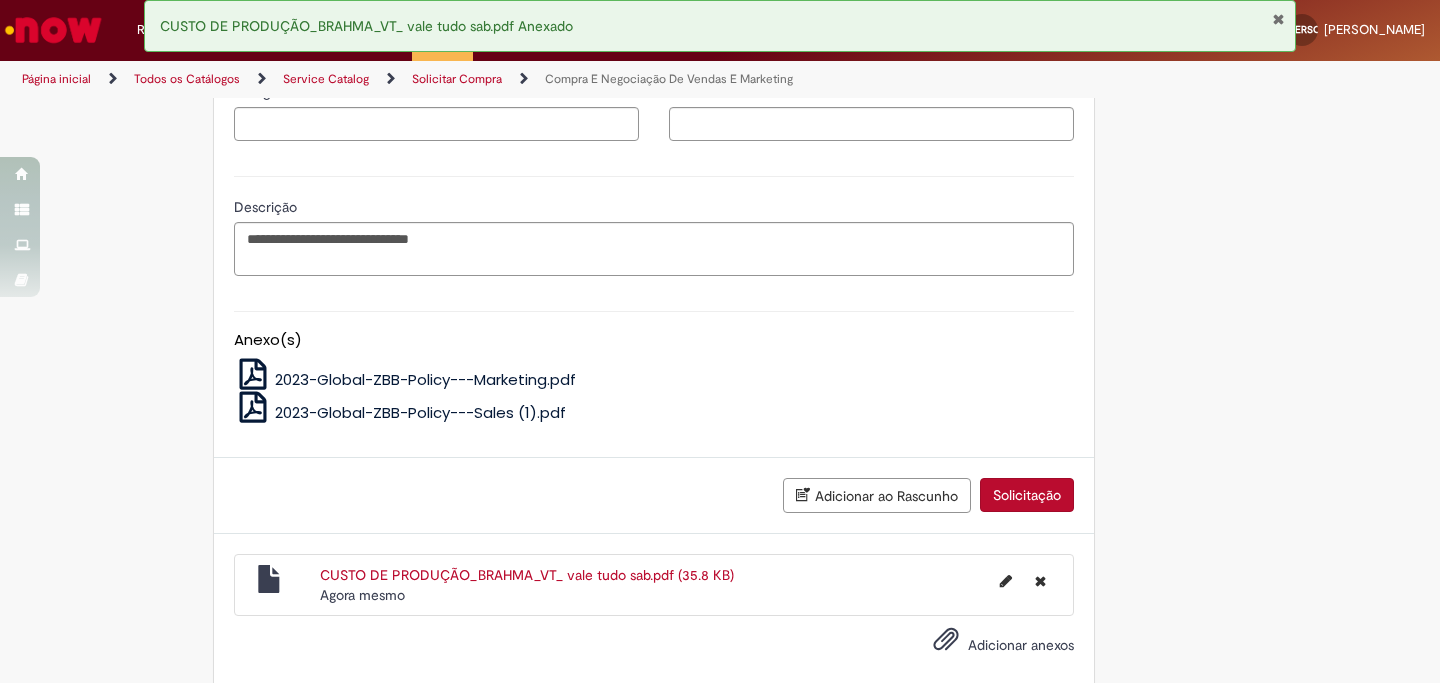 scroll, scrollTop: 1657, scrollLeft: 0, axis: vertical 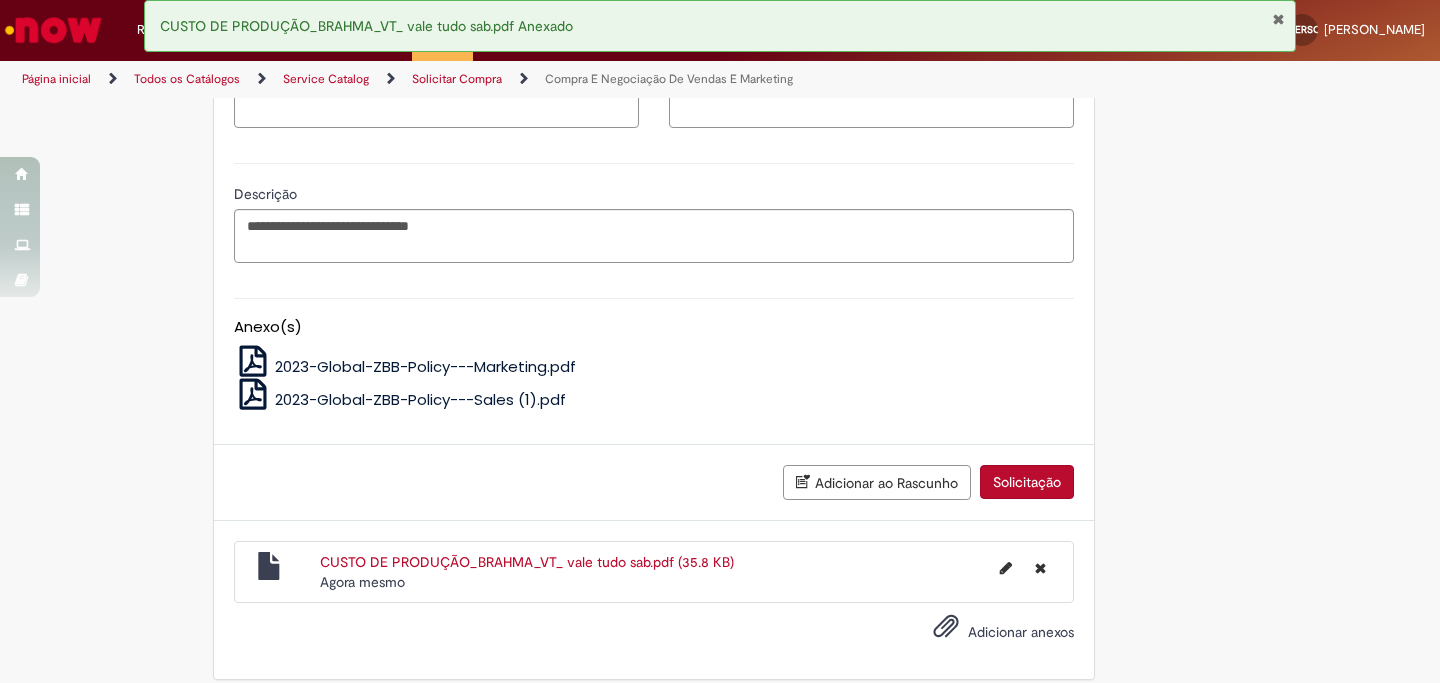 click on "Solicitação" at bounding box center [1027, 482] 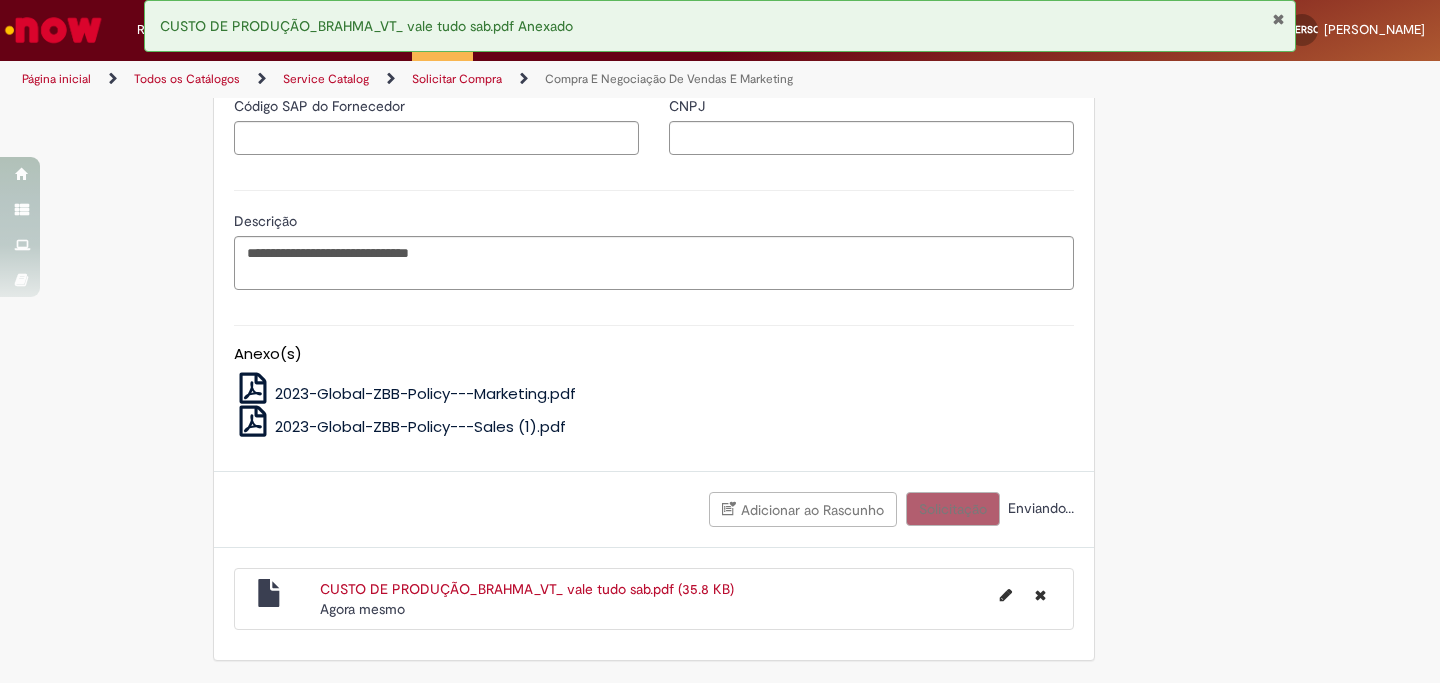 scroll, scrollTop: 1611, scrollLeft: 0, axis: vertical 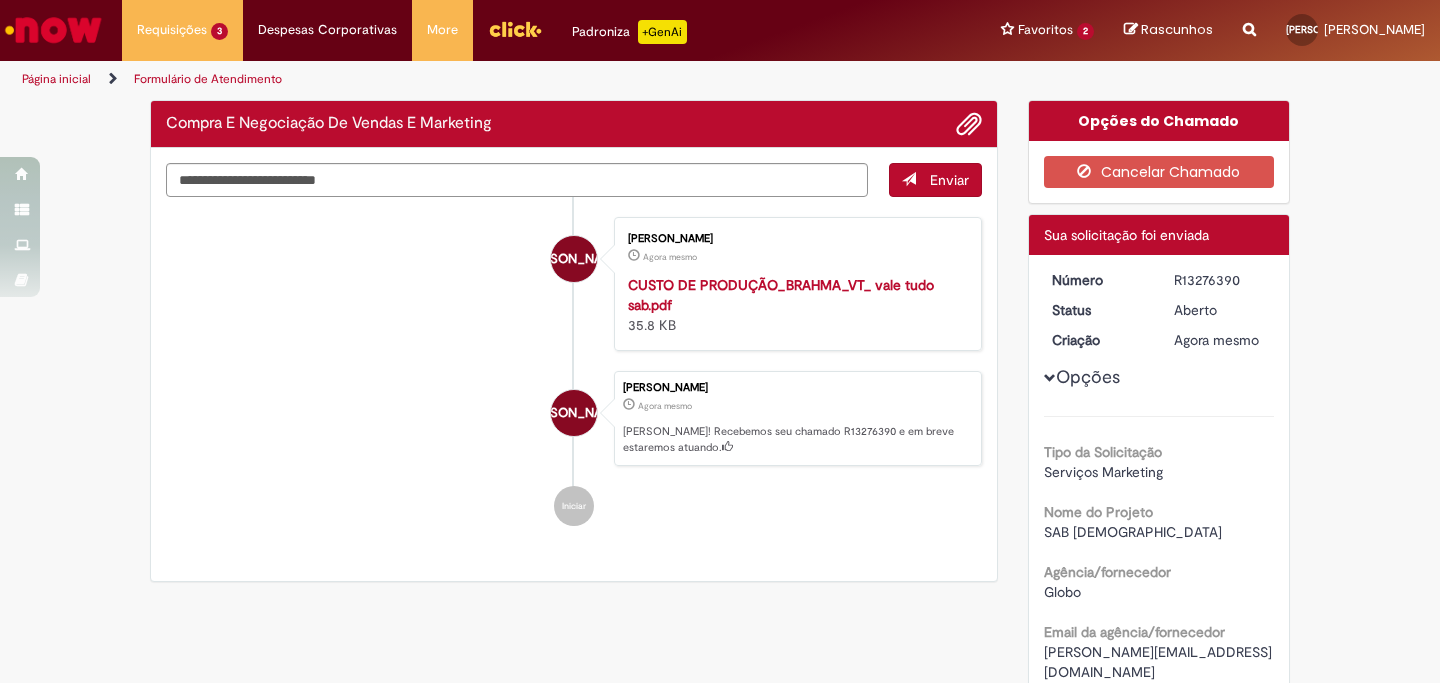 click on "R13276390" at bounding box center (1220, 280) 